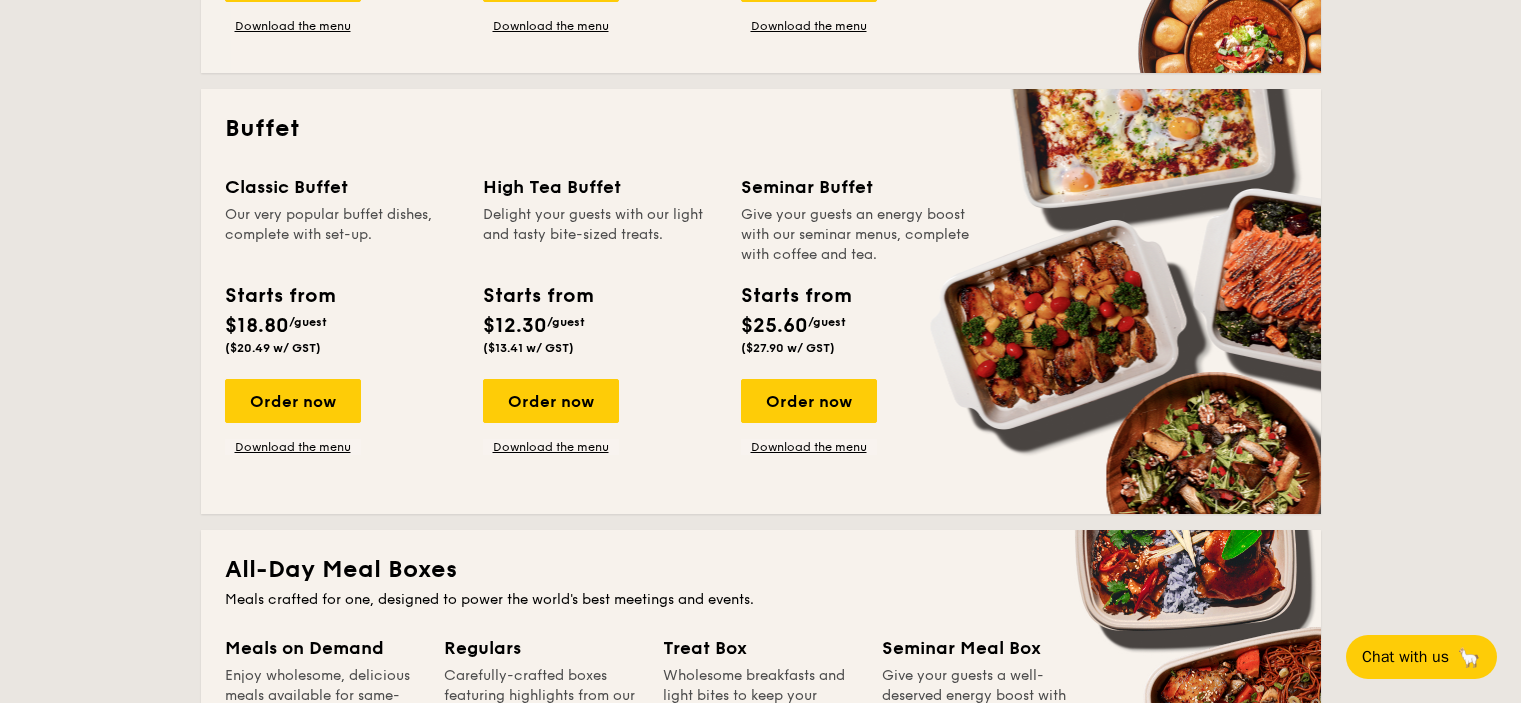 scroll, scrollTop: 818, scrollLeft: 0, axis: vertical 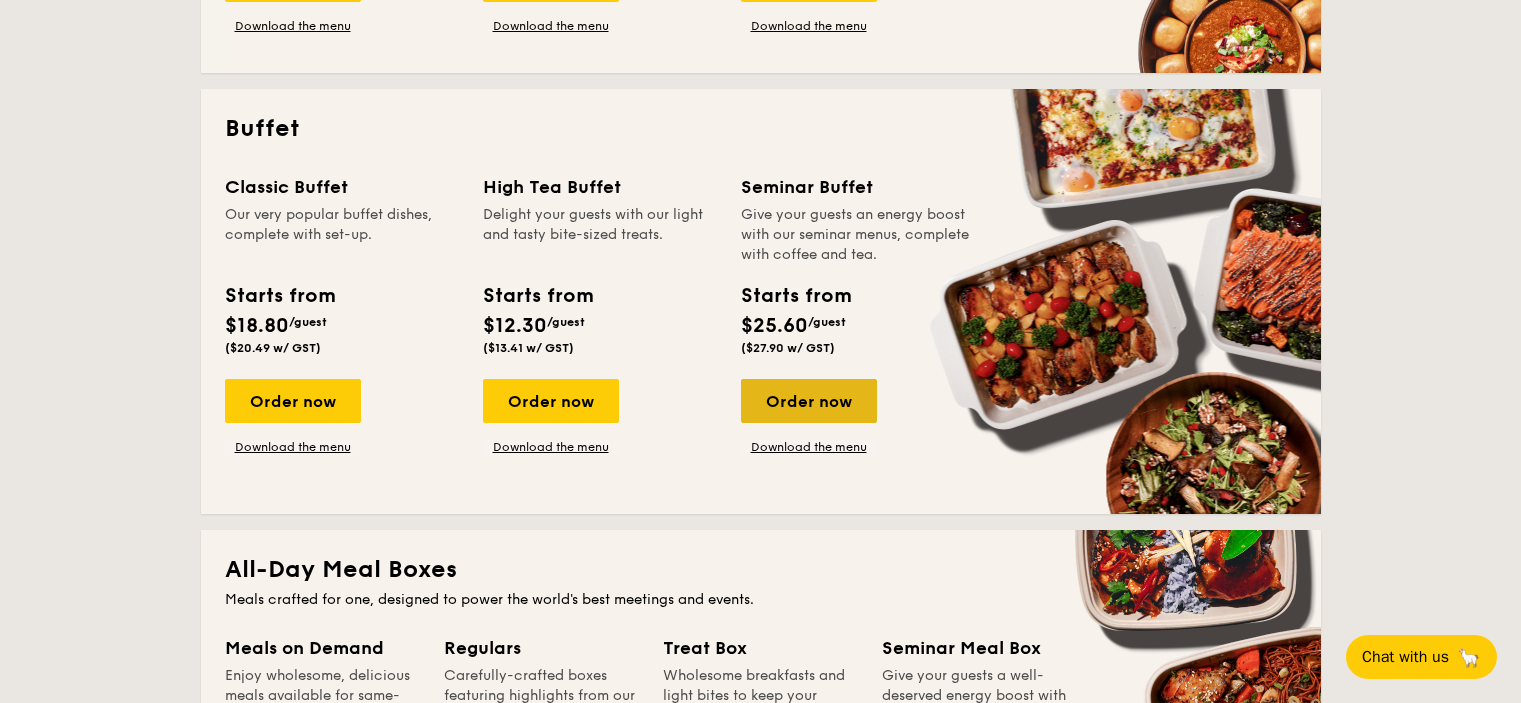 click on "Order now" at bounding box center [809, 401] 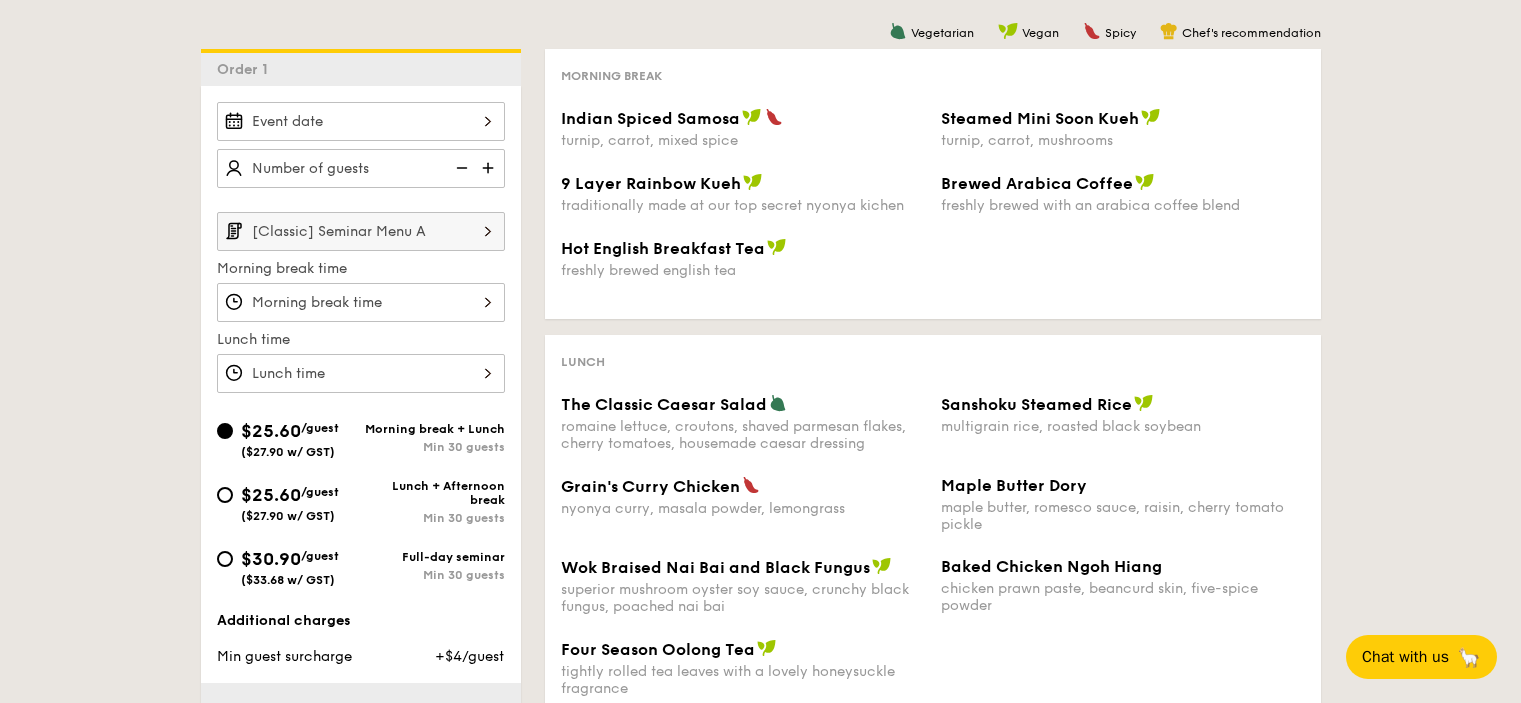 scroll, scrollTop: 500, scrollLeft: 0, axis: vertical 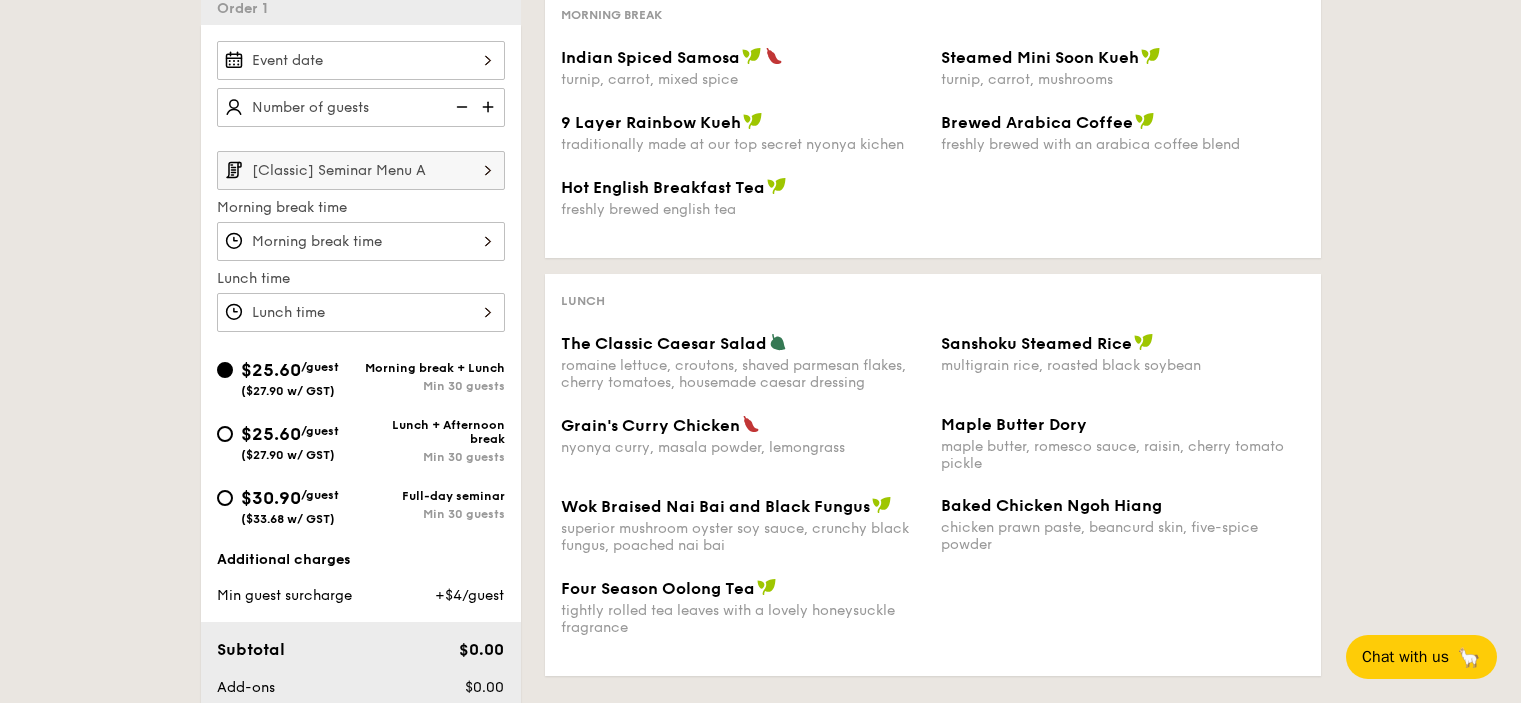 click on "[Classic] Seminar Menu A" at bounding box center (361, 170) 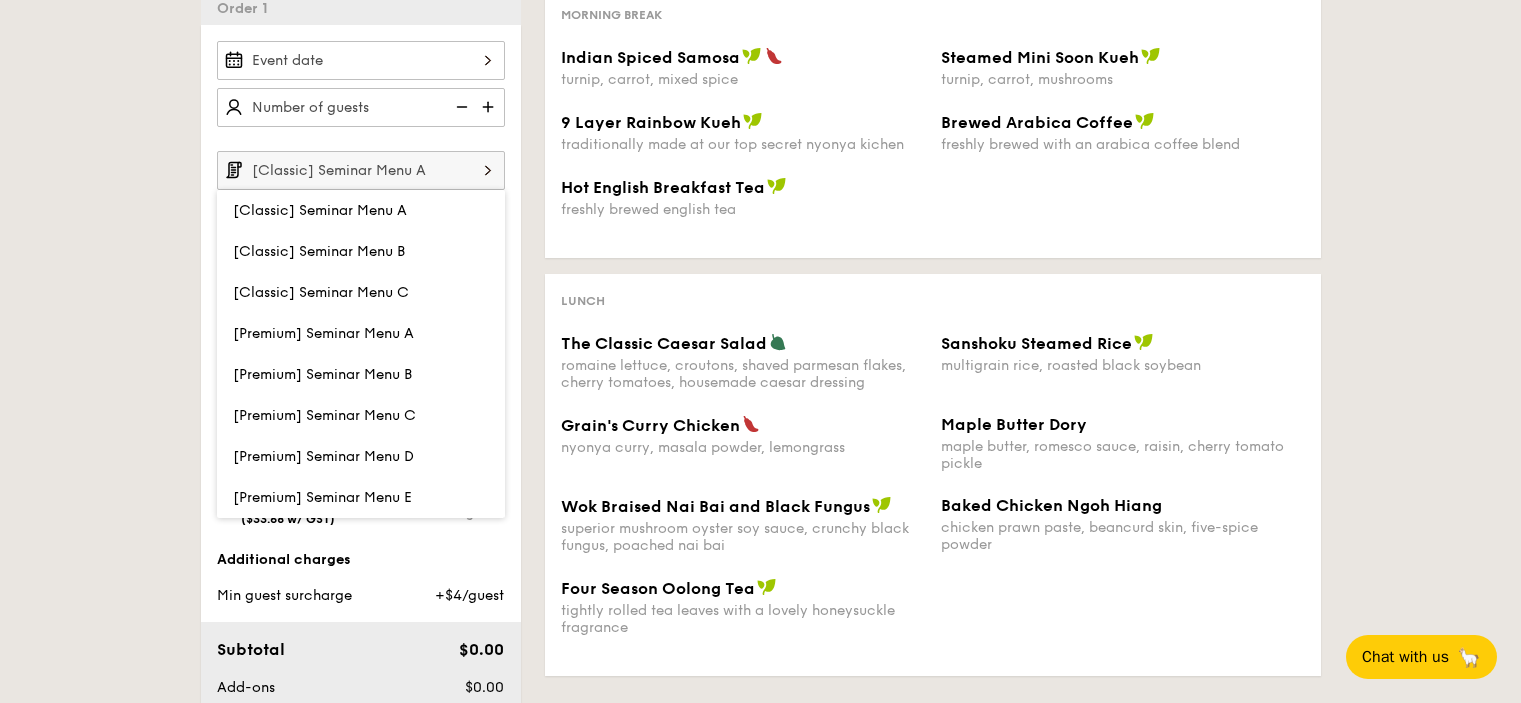 click on "1 - Select menu
2 - Select items
3 - Check out
Order 1
[Classic] Seminar Menu A
[Classic] Seminar Menu A
[Classic] Seminar Menu B
[Classic] Seminar Menu C
[Premium] Seminar Menu A
[Premium] Seminar Menu B
[Premium] Seminar Menu C
[Premium] Seminar Menu D
[Premium] Seminar Menu E
Morning break time
Lunch time
$25.60
/guest
($27.90 w/ GST)
Morning break + Lunch
Min 30 guests
$25.60
/guest
($27.90 w/ GST)
Lunch + Afternoon break
Min 30 guests
$30.90
/guest
($33.68 w/ GST)
Full-day seminar
Min 30 guests
Additional charges
Total
." at bounding box center [760, 410] 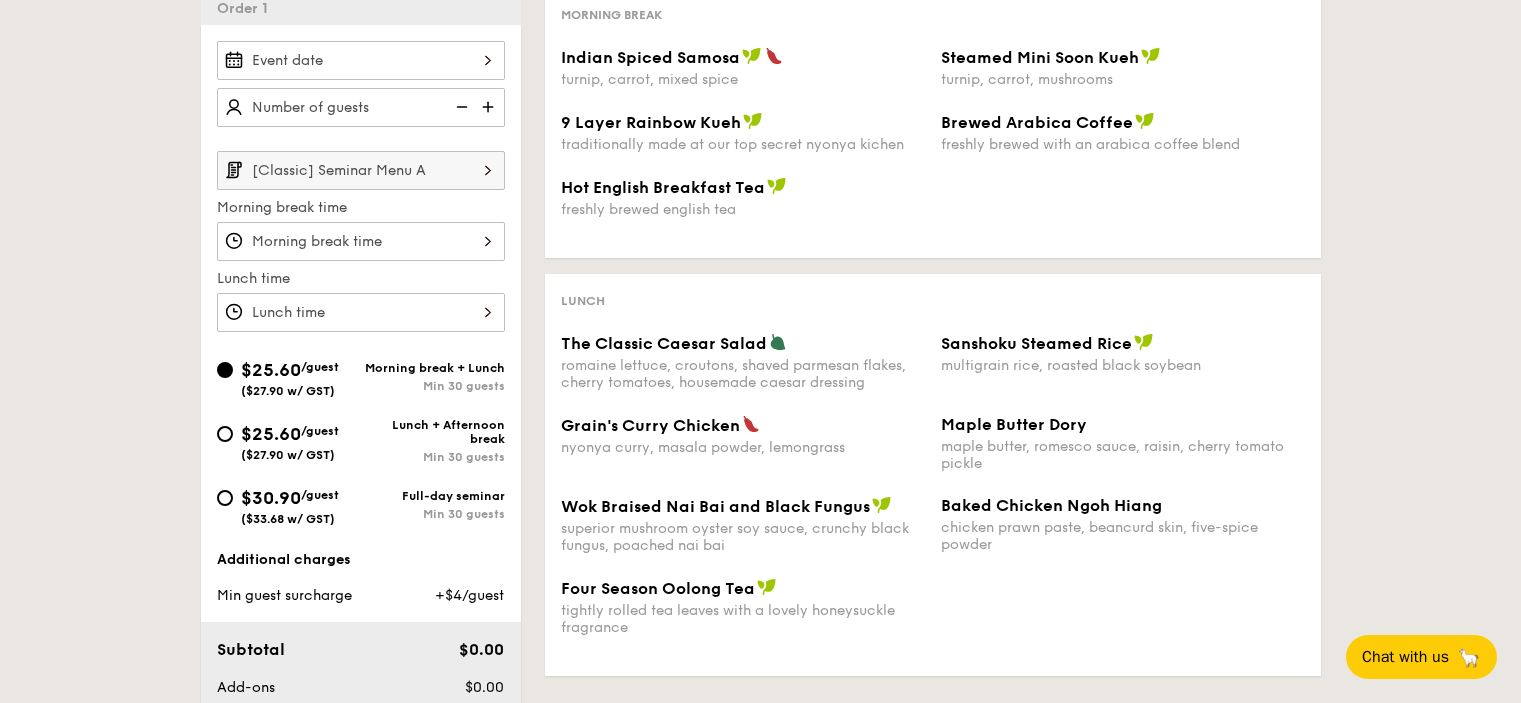 click on "[Classic] Seminar Menu A" at bounding box center (361, 170) 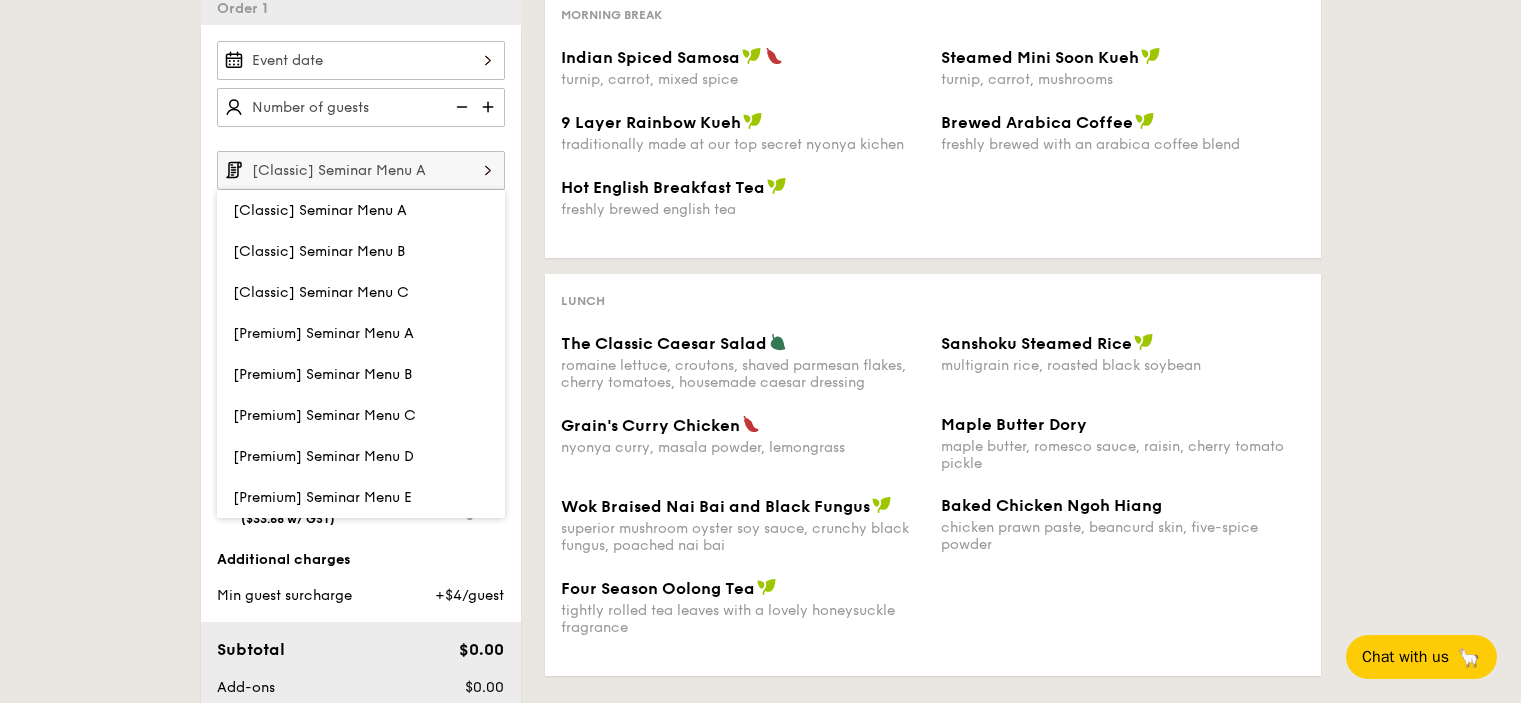 drag, startPoint x: 5, startPoint y: 121, endPoint x: 92, endPoint y: 181, distance: 105.68349 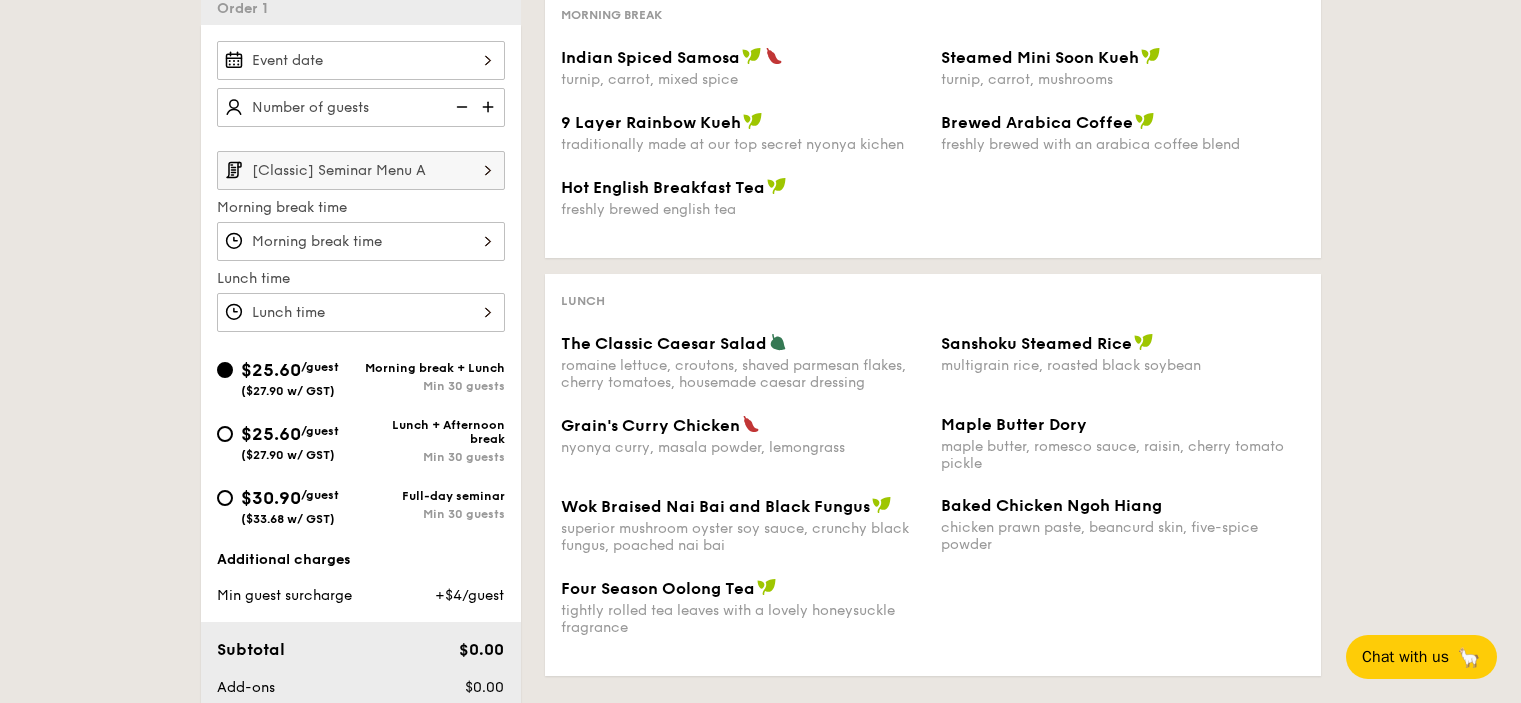 click on "$25.60
/guest
($27.90 w/ GST)" at bounding box center (289, 441) 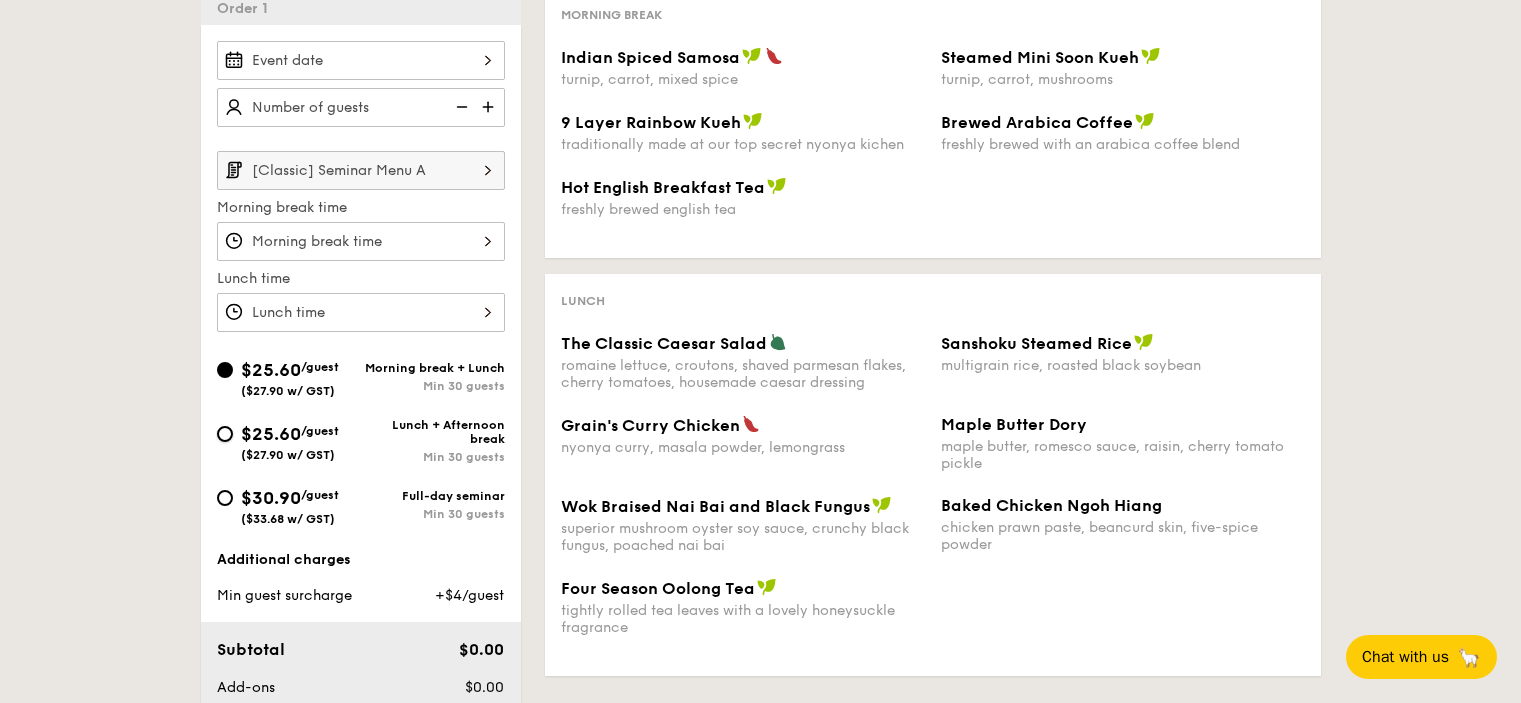 click on "$25.60
/guest
($27.90 w/ GST)
Lunch + Afternoon break
Min 30 guests" at bounding box center [225, 434] 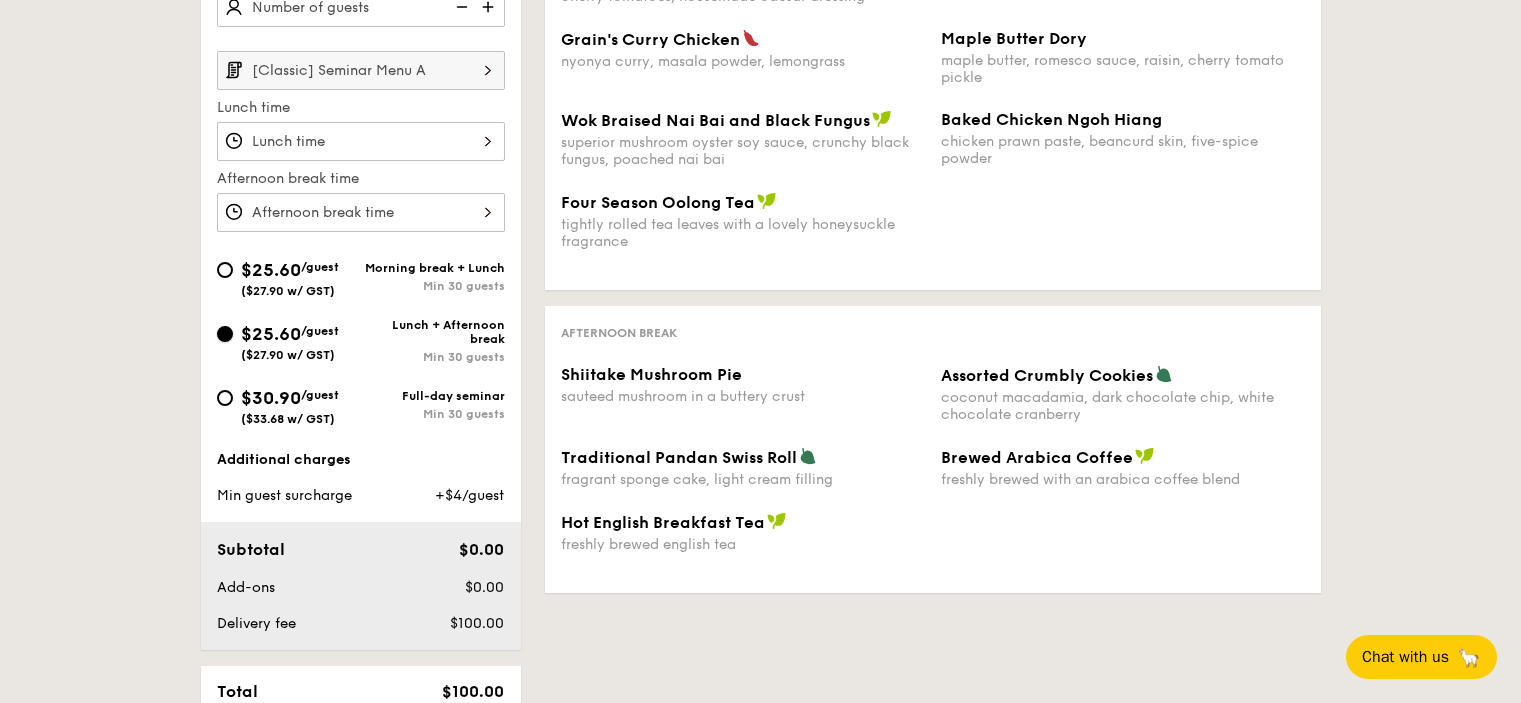scroll, scrollTop: 500, scrollLeft: 0, axis: vertical 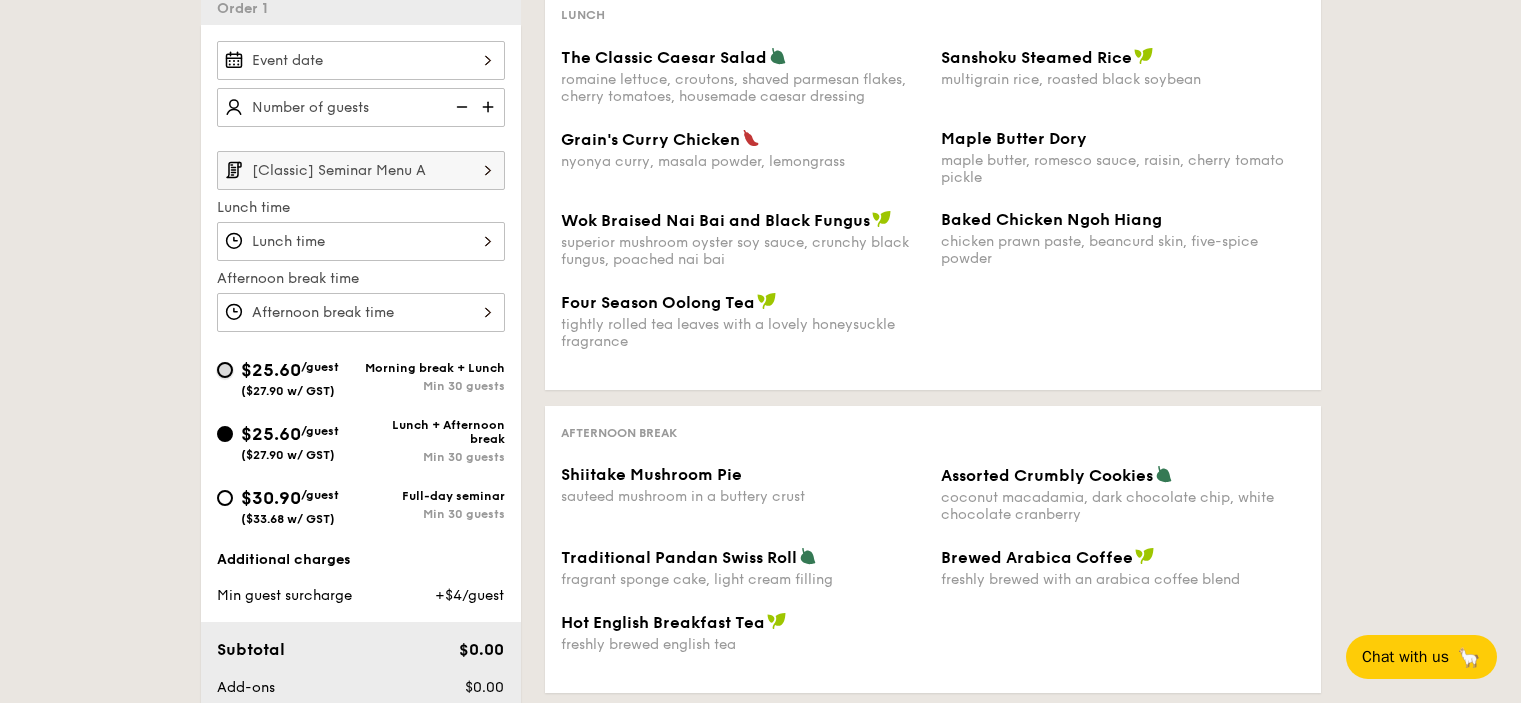 click on "$25.60
/guest
($27.90 w/ GST)
Morning break + Lunch
Min 30 guests" at bounding box center (225, 370) 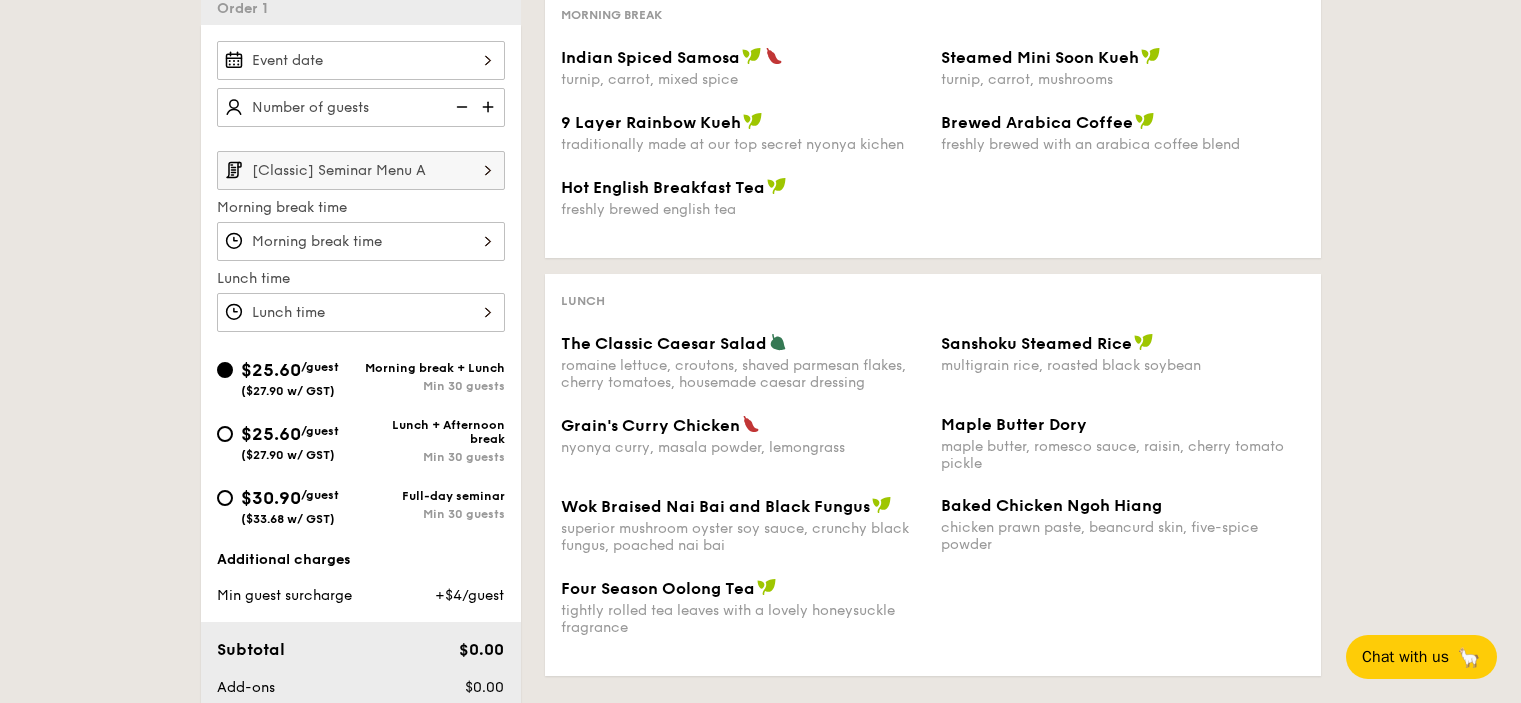 click on "$25.60
/guest
($27.90 w/ GST)" at bounding box center (289, 441) 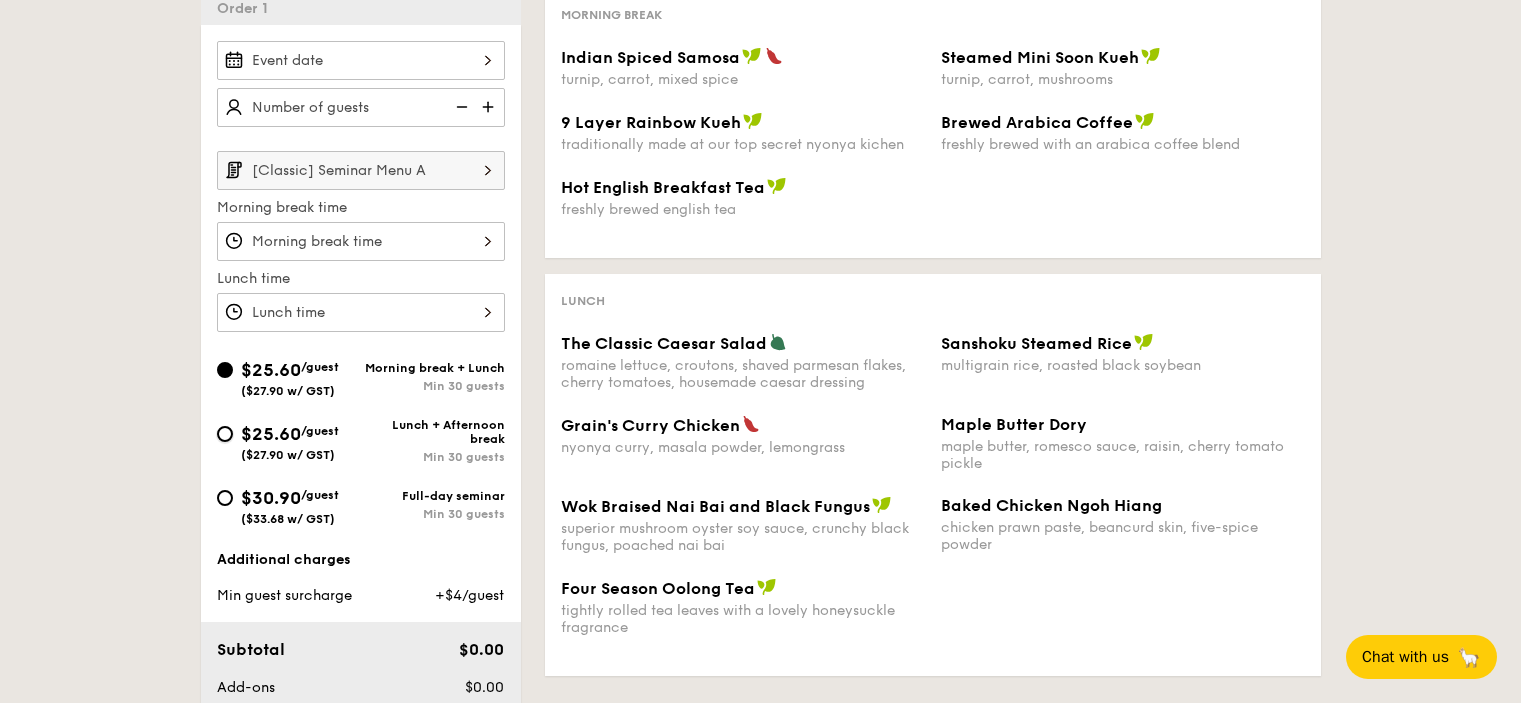 click on "$25.60
/guest
($27.90 w/ GST)
Lunch + Afternoon break
Min 30 guests" at bounding box center (225, 434) 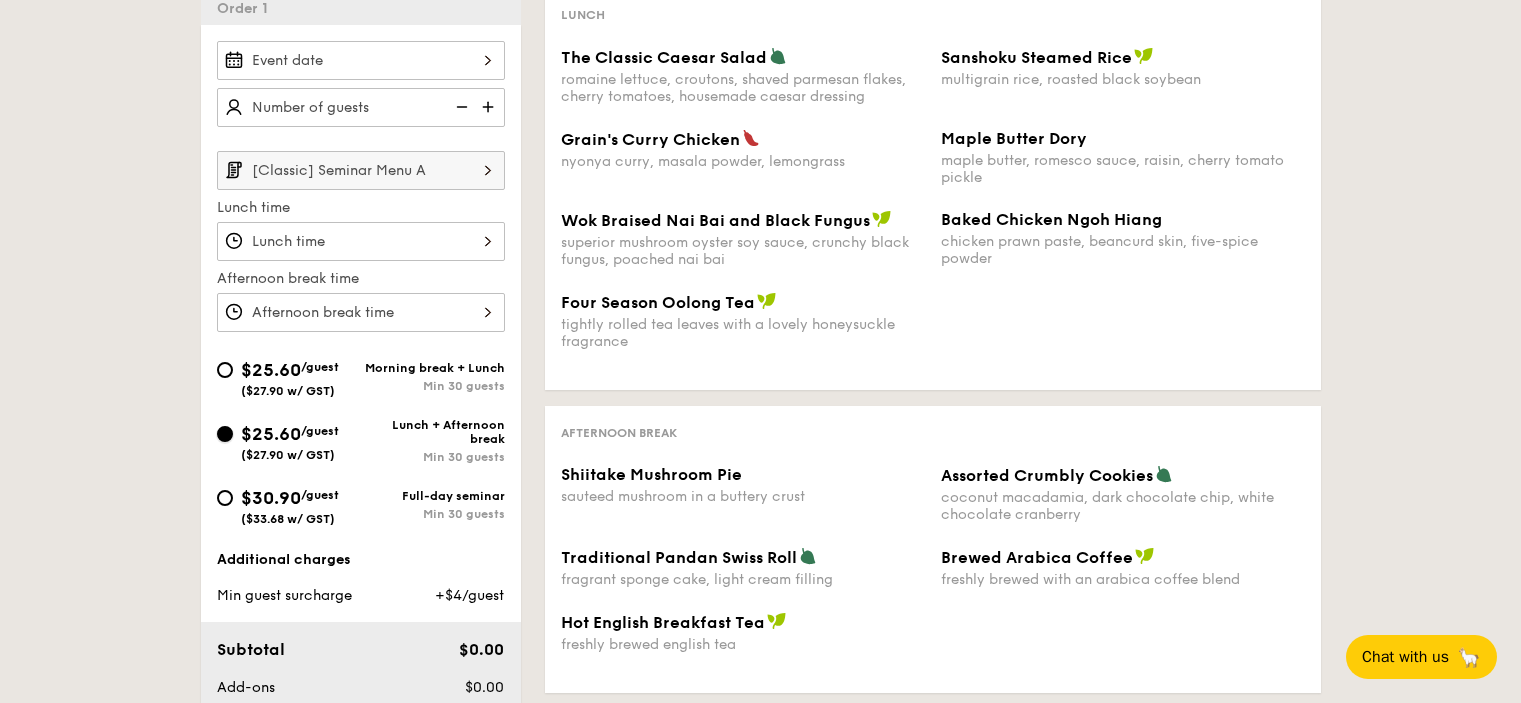 scroll, scrollTop: 600, scrollLeft: 0, axis: vertical 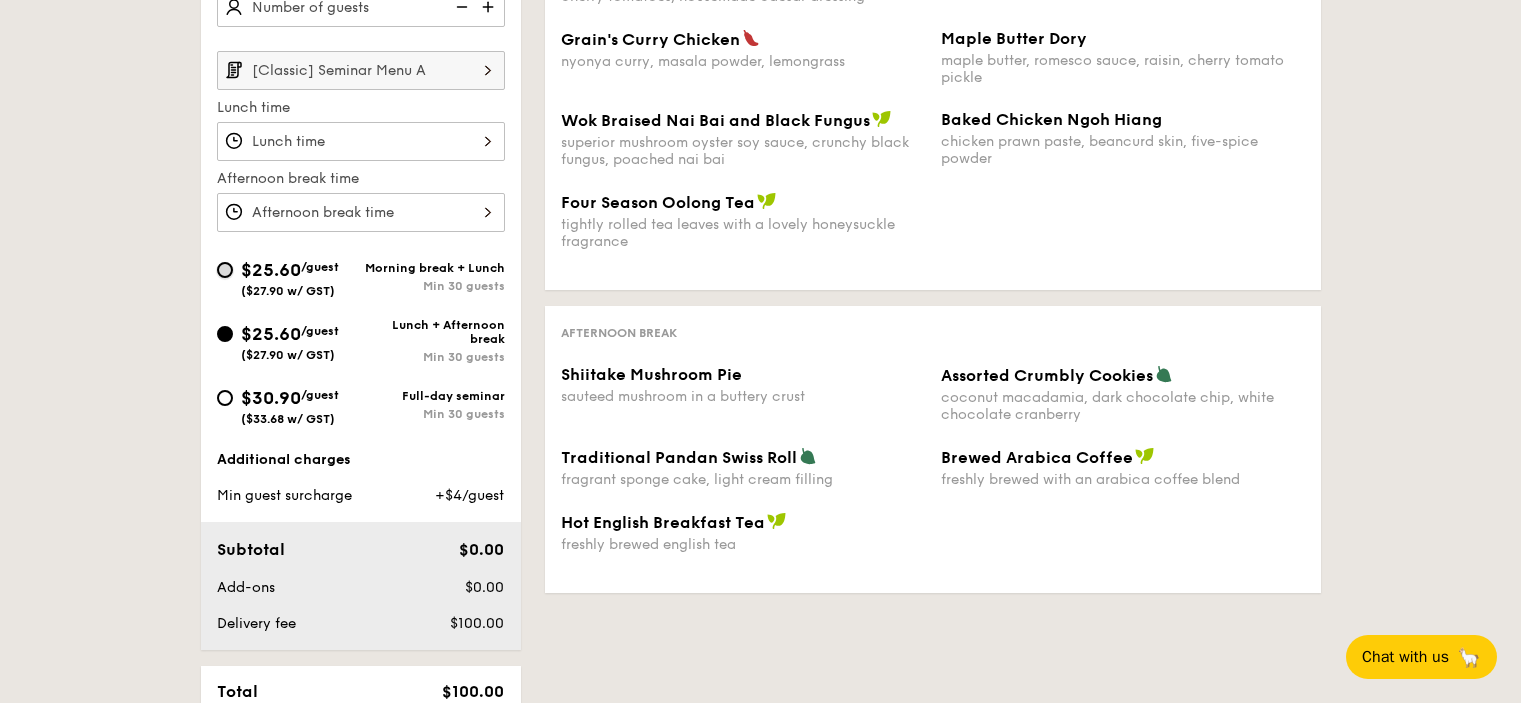 click on "$25.60
/guest
($27.90 w/ GST)
Morning break + Lunch
Min 30 guests" at bounding box center [225, 270] 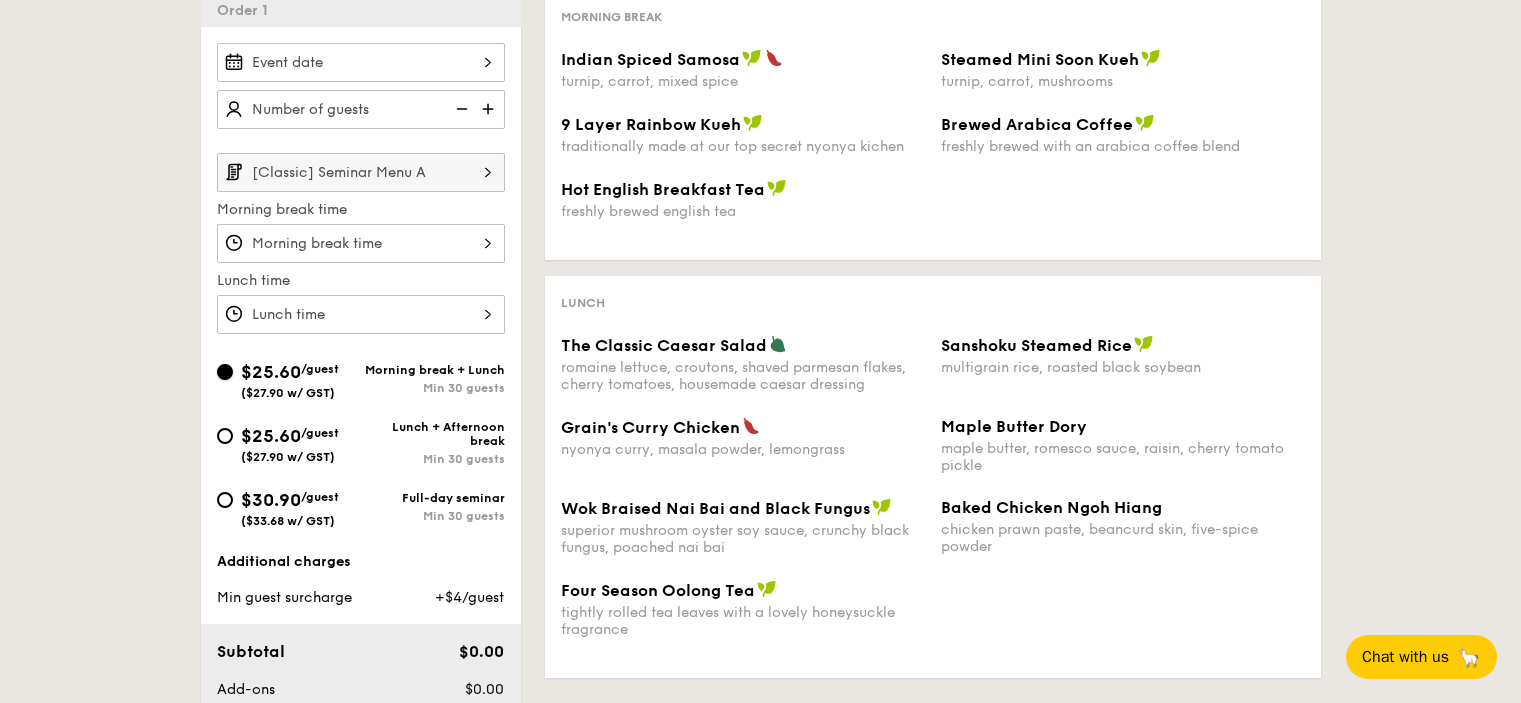 scroll, scrollTop: 400, scrollLeft: 0, axis: vertical 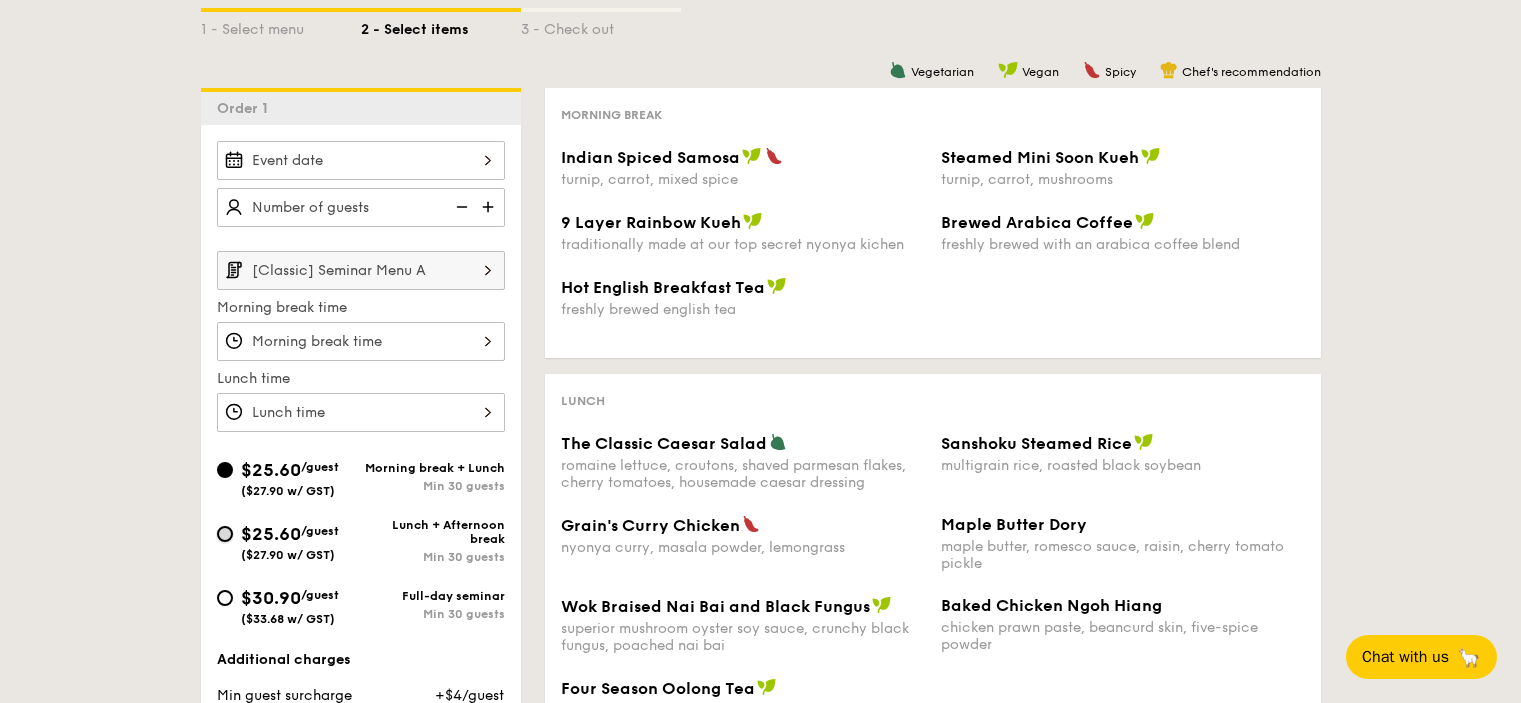 click on "$25.60
/guest
($27.90 w/ GST)
Lunch + Afternoon break
Min 30 guests" at bounding box center [225, 534] 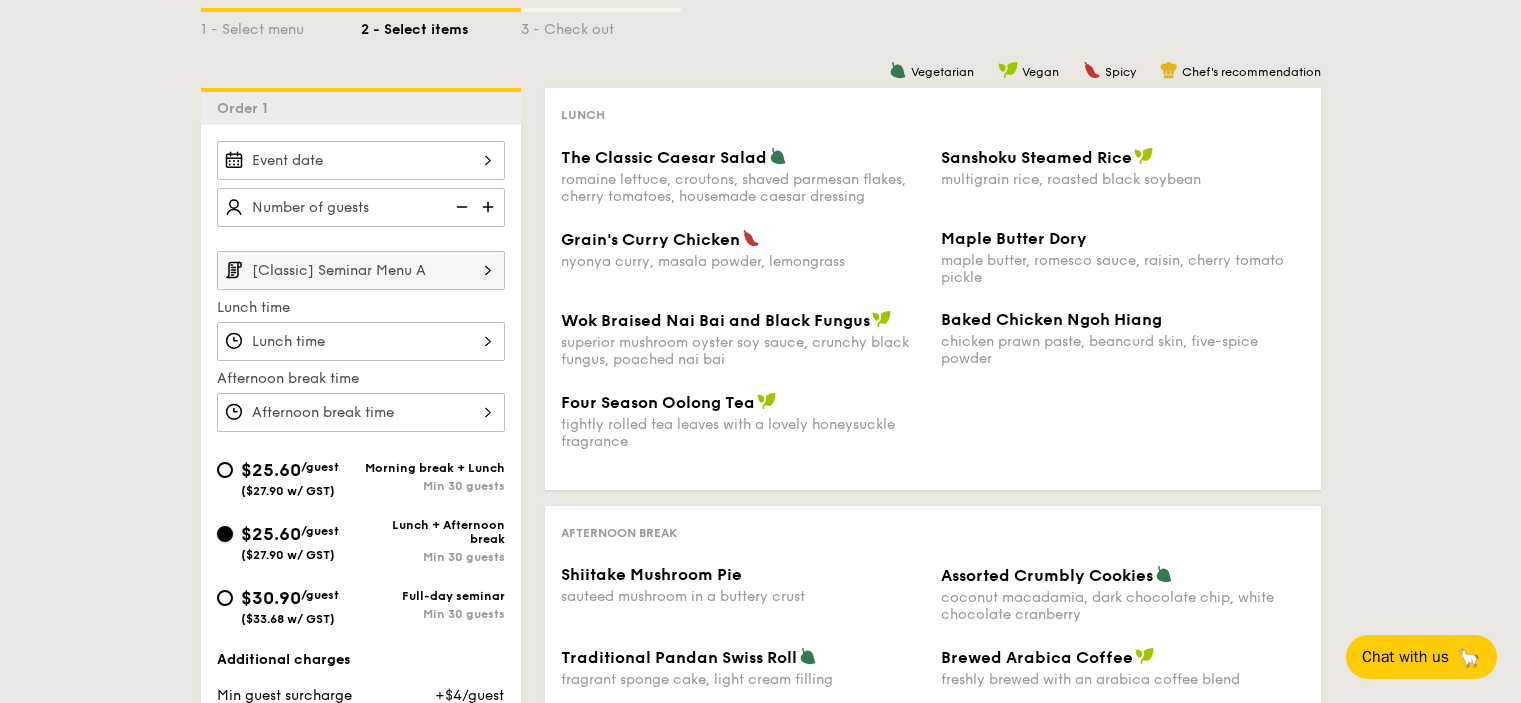 scroll, scrollTop: 500, scrollLeft: 0, axis: vertical 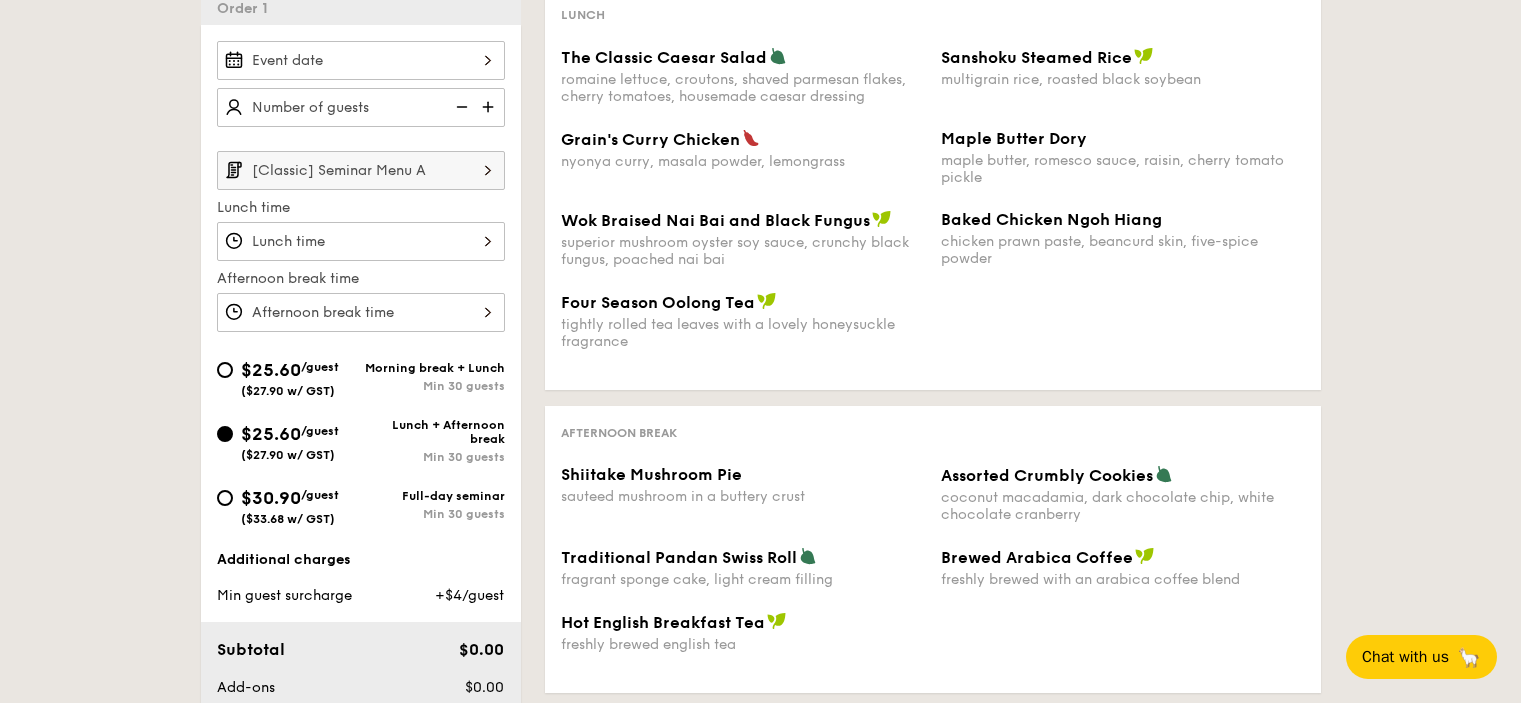 click on "$25.60
/guest
($27.90 w/ GST)" at bounding box center (289, 377) 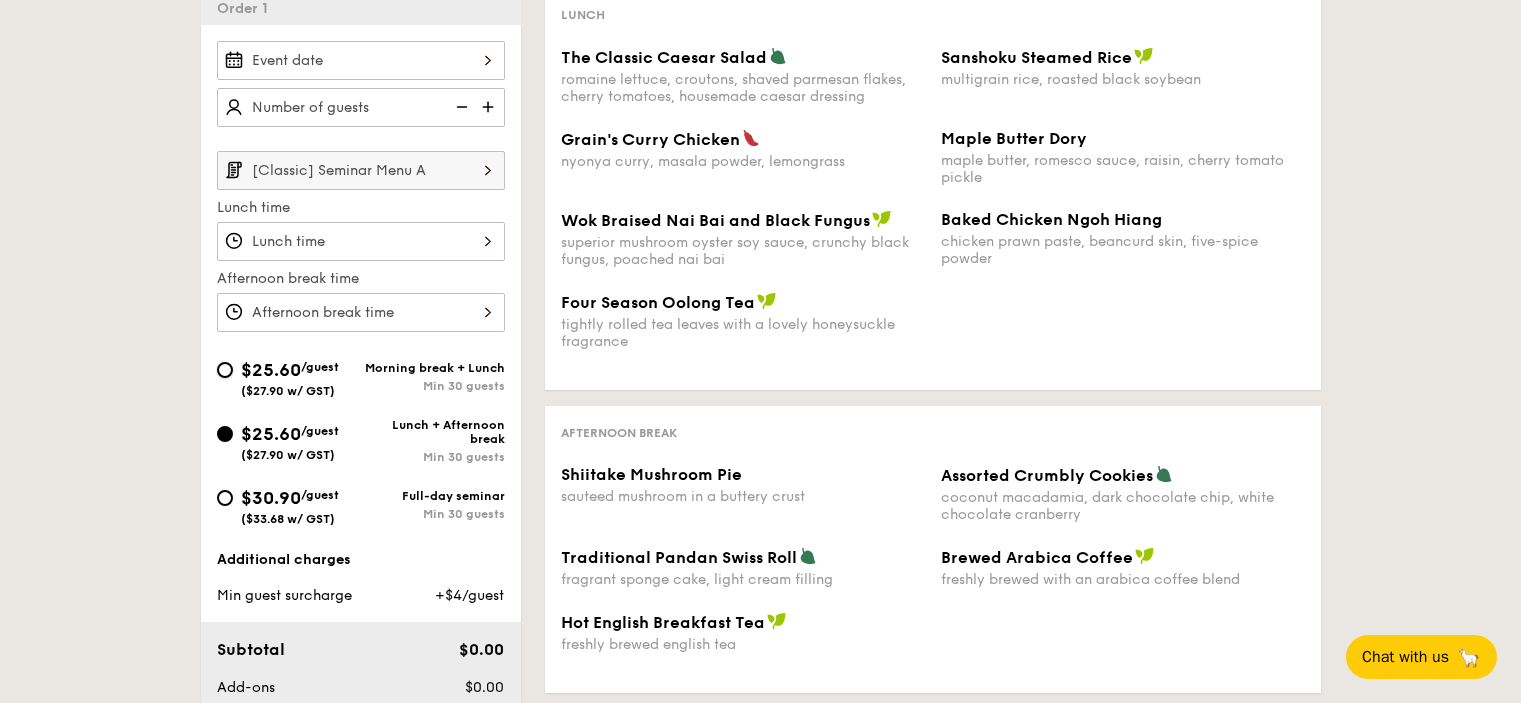 click on "$25.60
/guest
($27.90 w/ GST)
Morning break + Lunch
Min 30 guests" at bounding box center (225, 370) 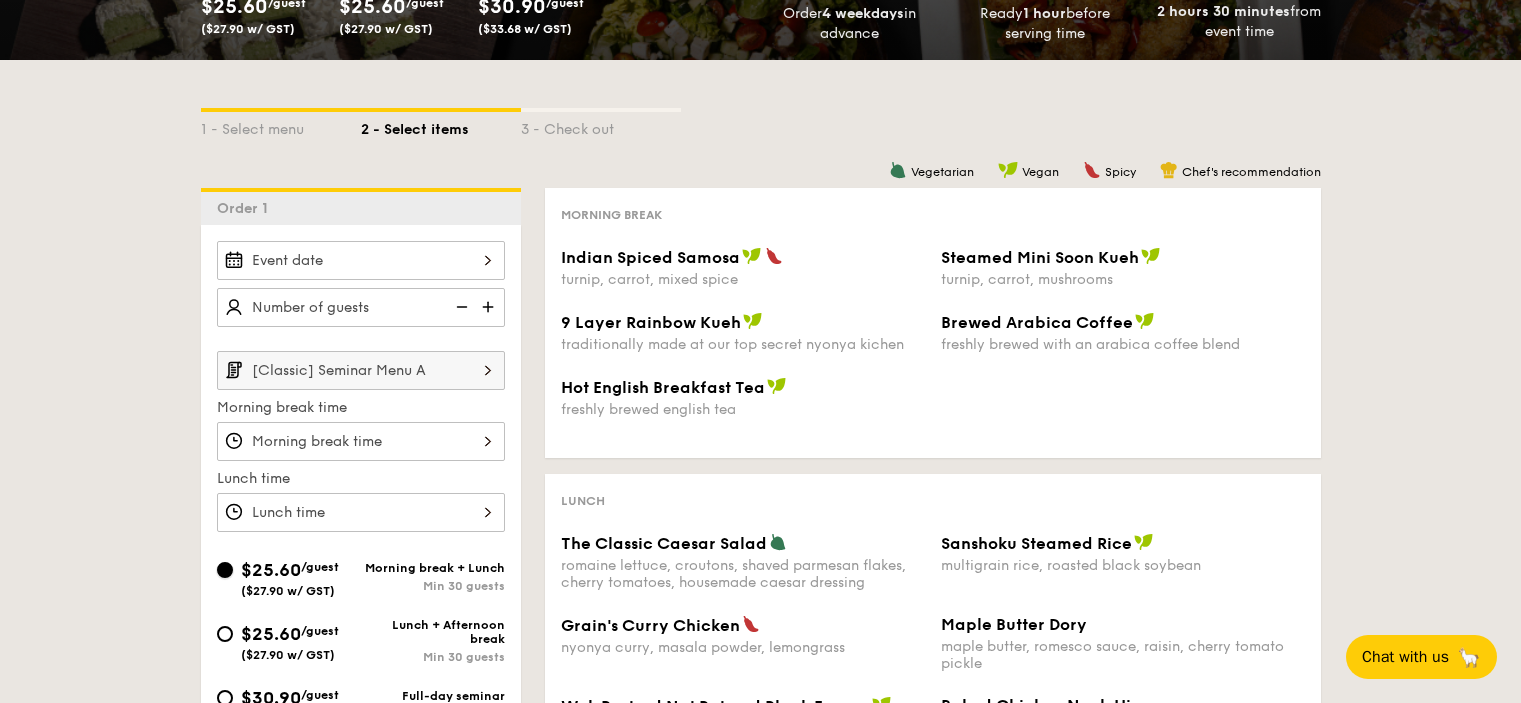 scroll, scrollTop: 400, scrollLeft: 0, axis: vertical 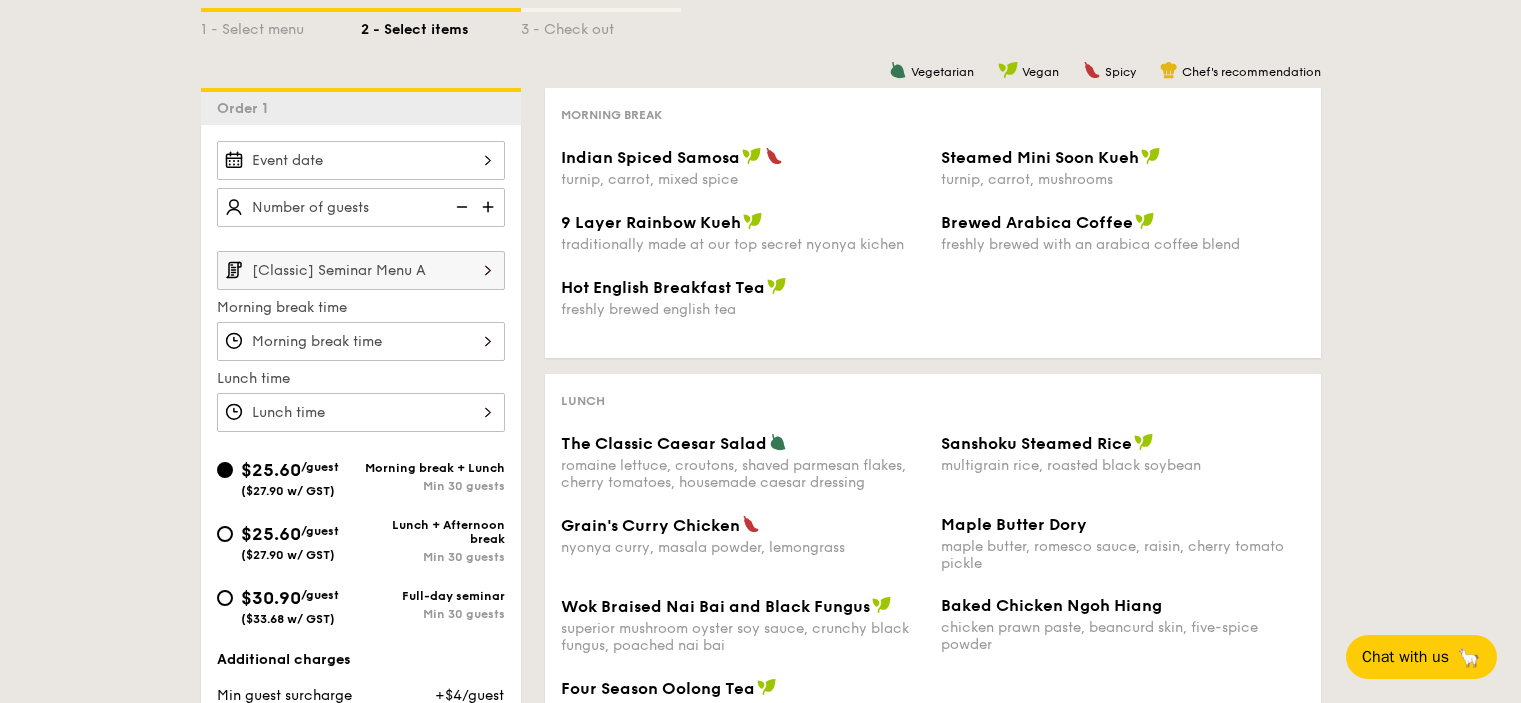 click on "$25.60
/guest
($27.90 w/ GST)" at bounding box center (289, 541) 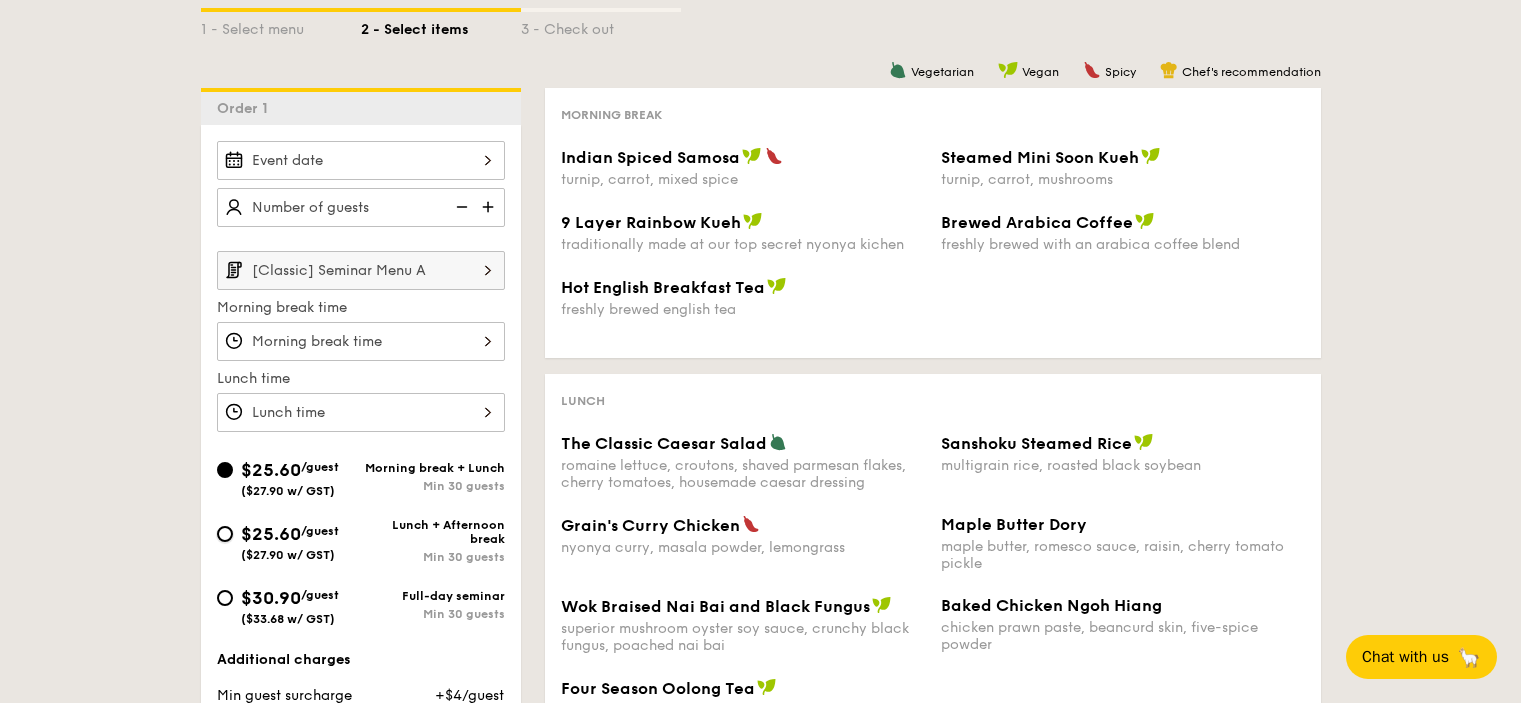 click on "$25.60
/guest
($27.90 w/ GST)
Lunch + Afternoon break
Min 30 guests" at bounding box center [225, 534] 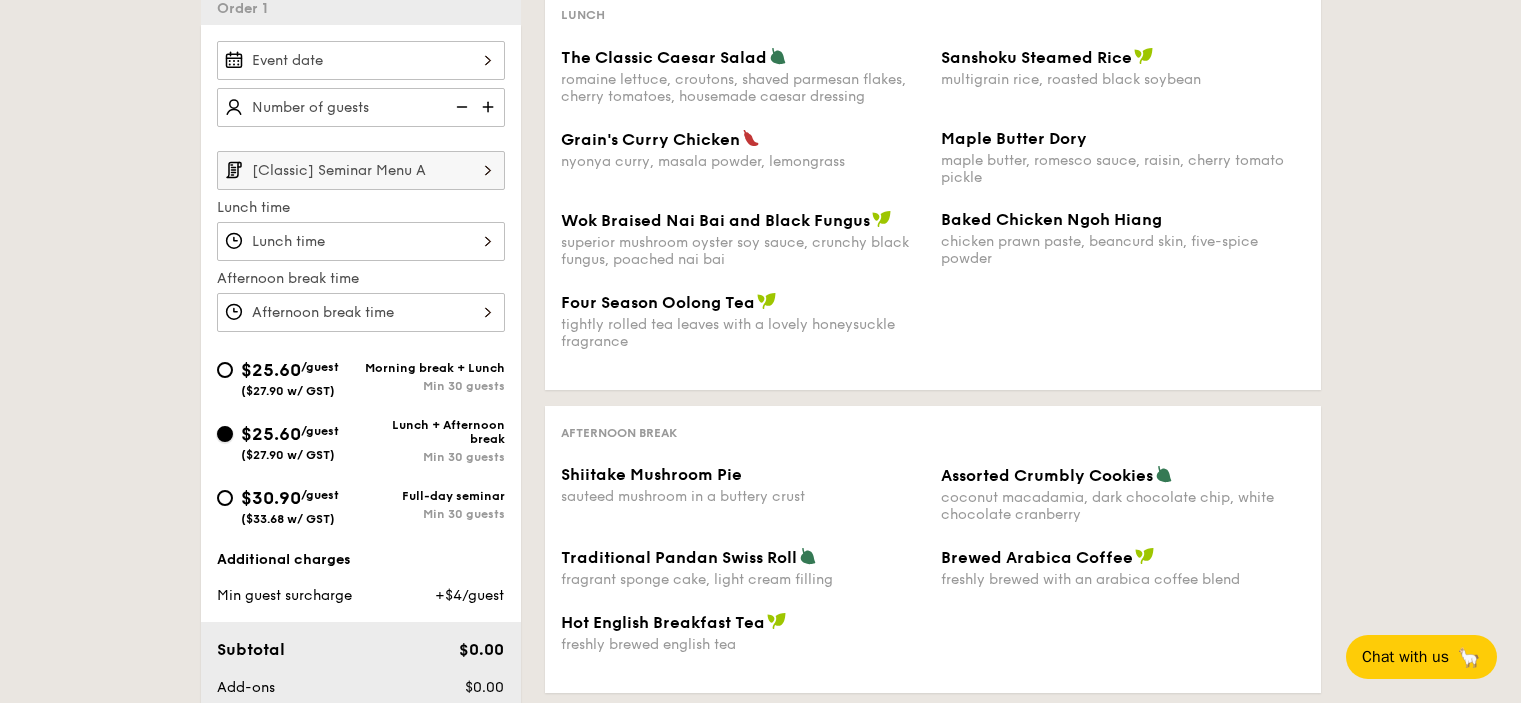 scroll, scrollTop: 600, scrollLeft: 0, axis: vertical 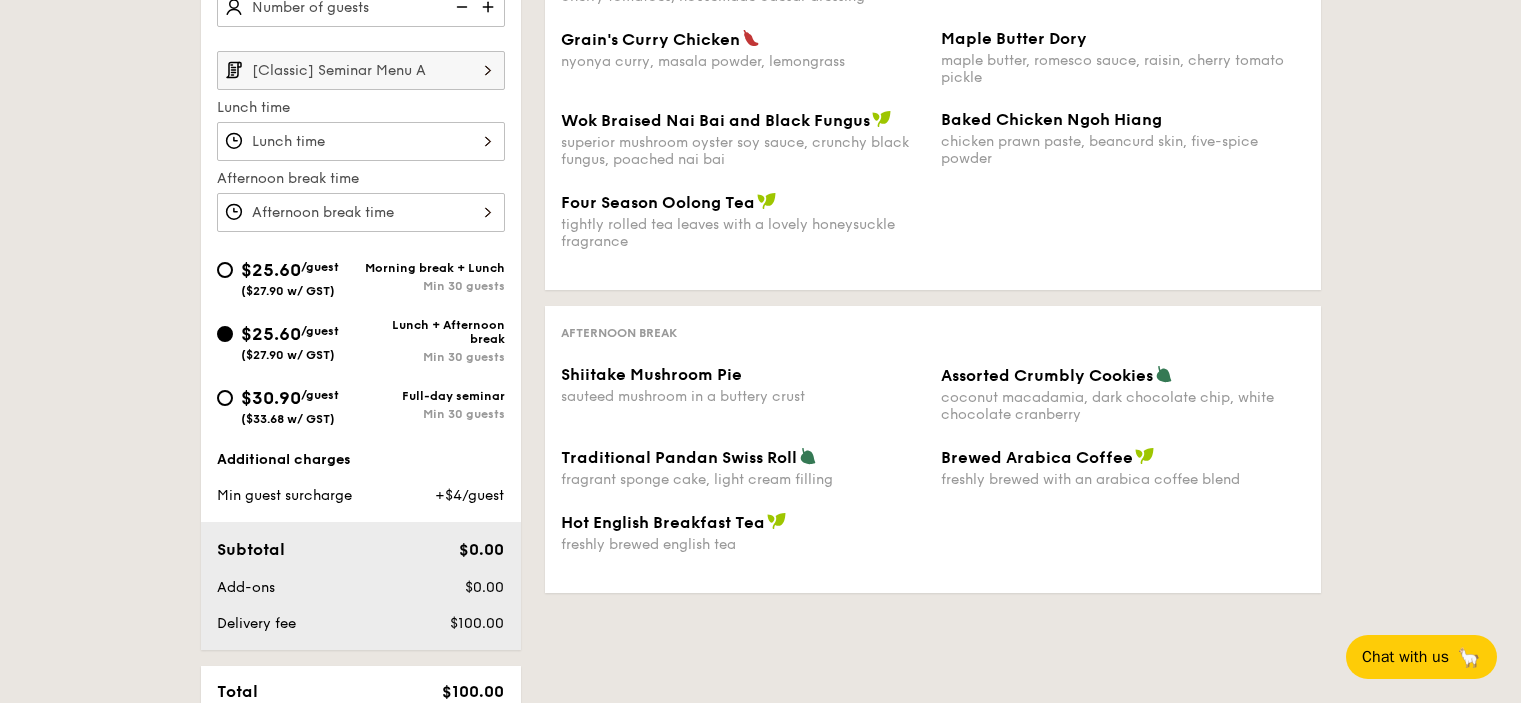 click on "$30.90
/guest
($33.68 w/ GST)" at bounding box center (289, 405) 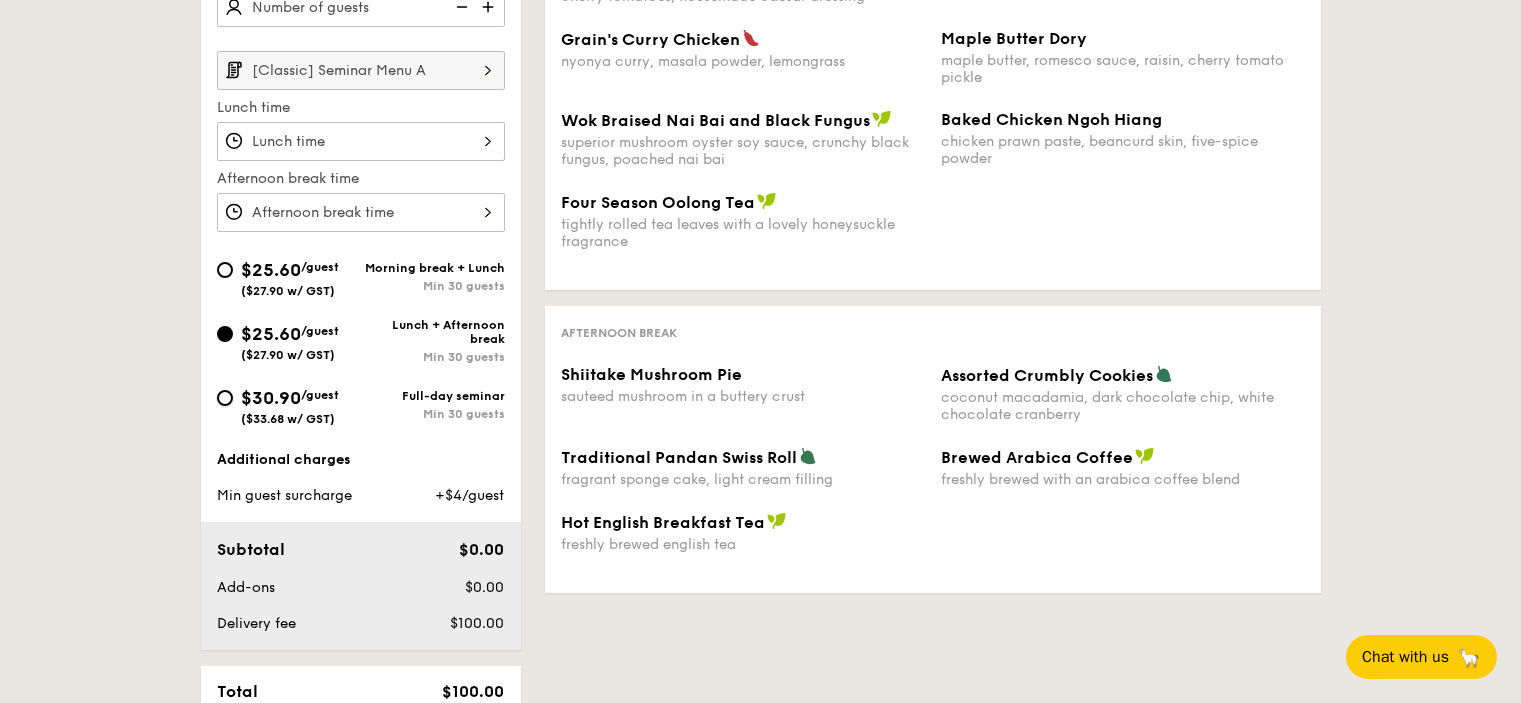 click on "$30.90
/guest
($33.68 w/ GST)
Full-day seminar
Min 30 guests" at bounding box center [225, 398] 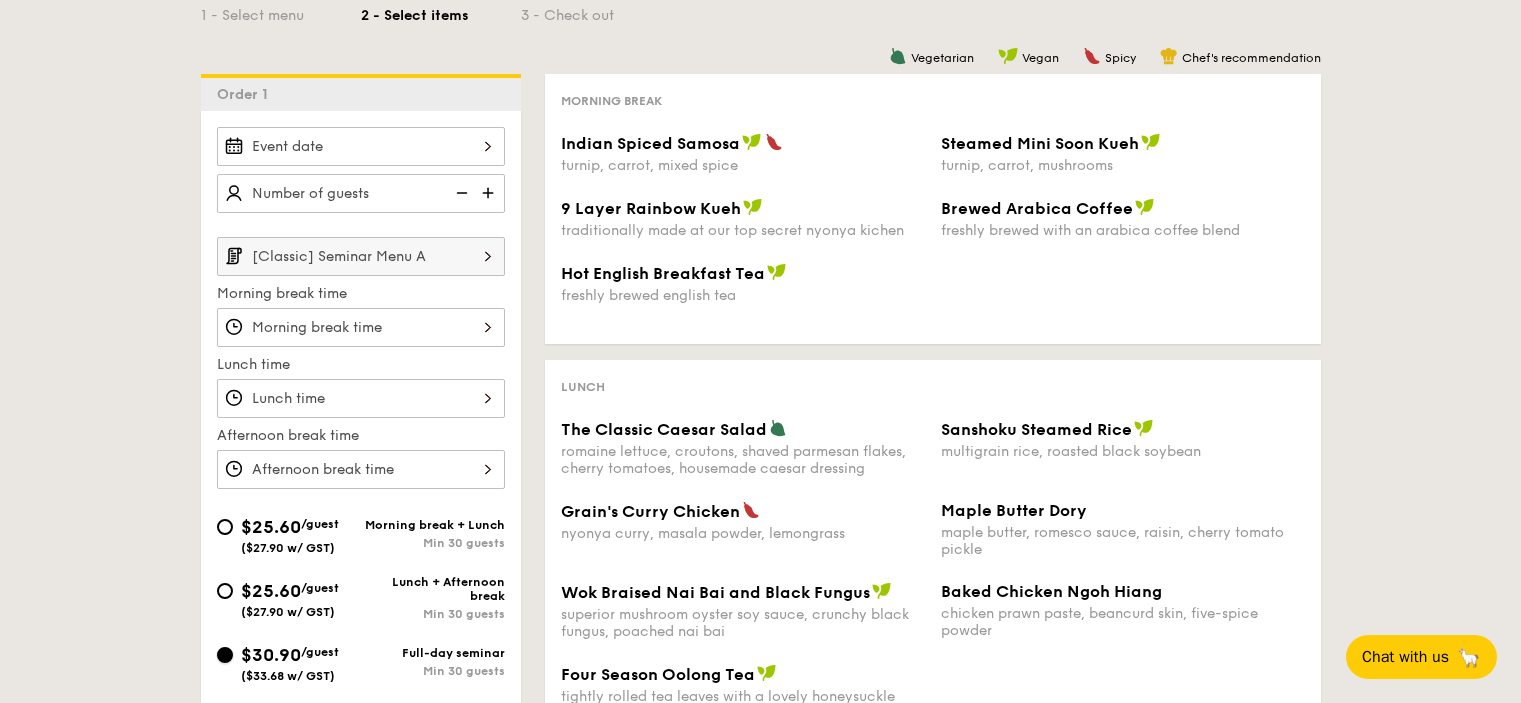 scroll, scrollTop: 600, scrollLeft: 0, axis: vertical 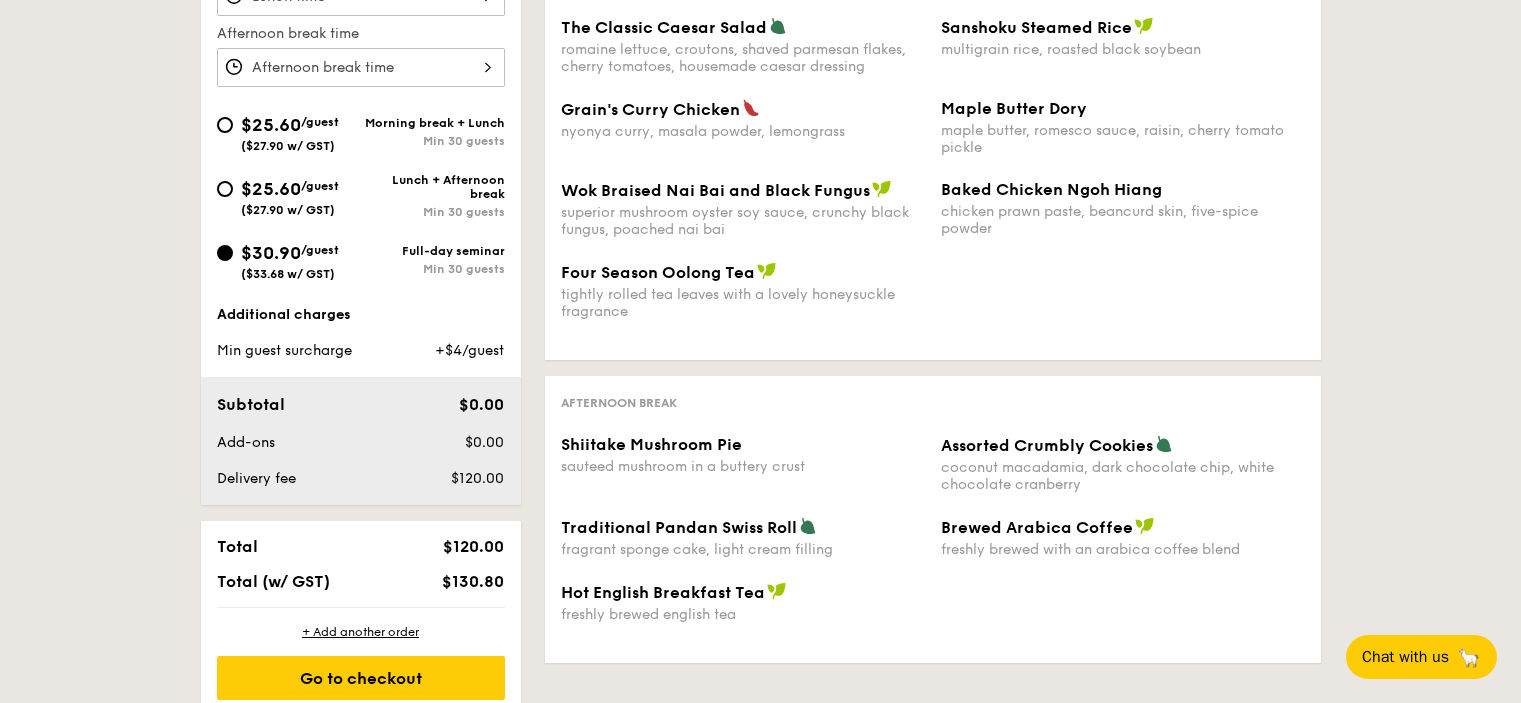 click on "$25.60" at bounding box center (271, 125) 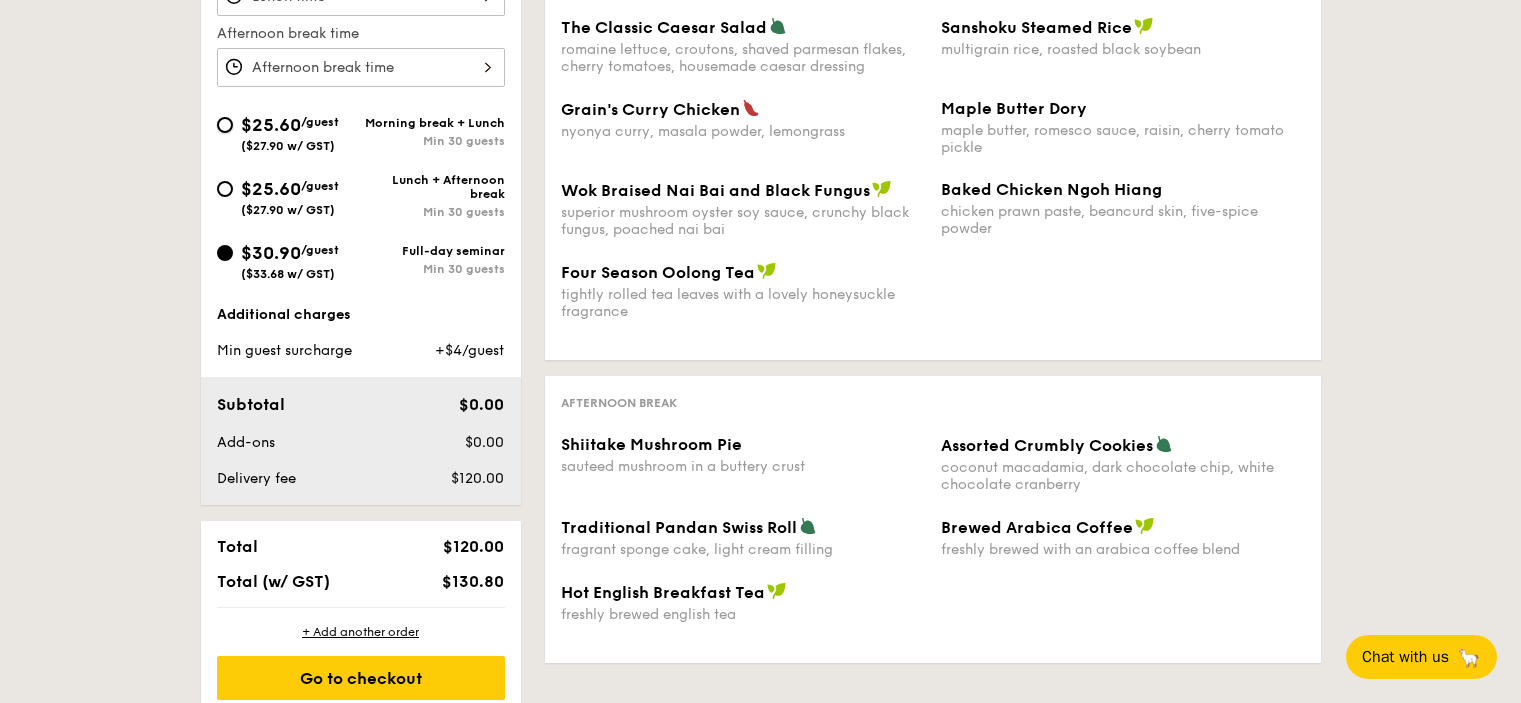 click on "$25.60
/guest
($27.90 w/ GST)
Morning break + Lunch
Min 30 guests" at bounding box center (225, 125) 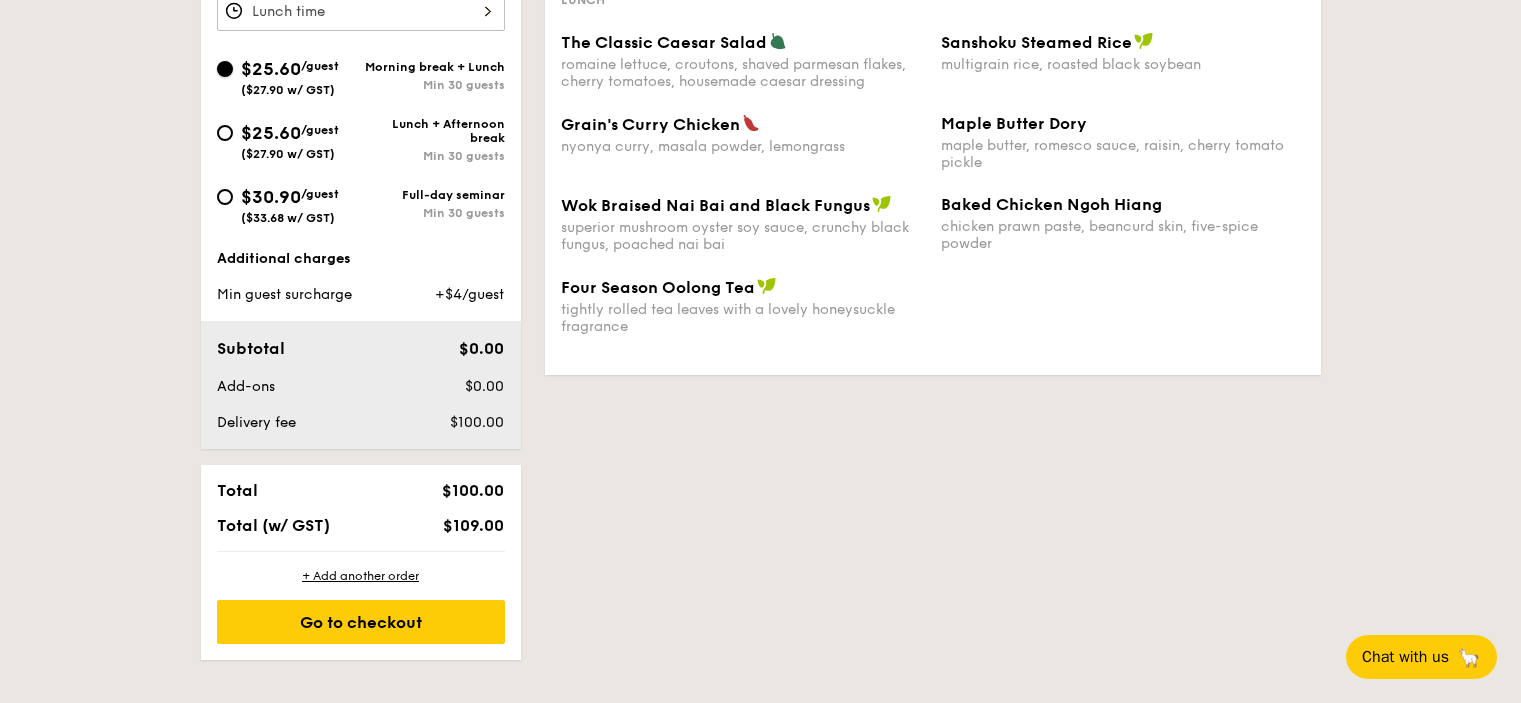 scroll, scrollTop: 600, scrollLeft: 0, axis: vertical 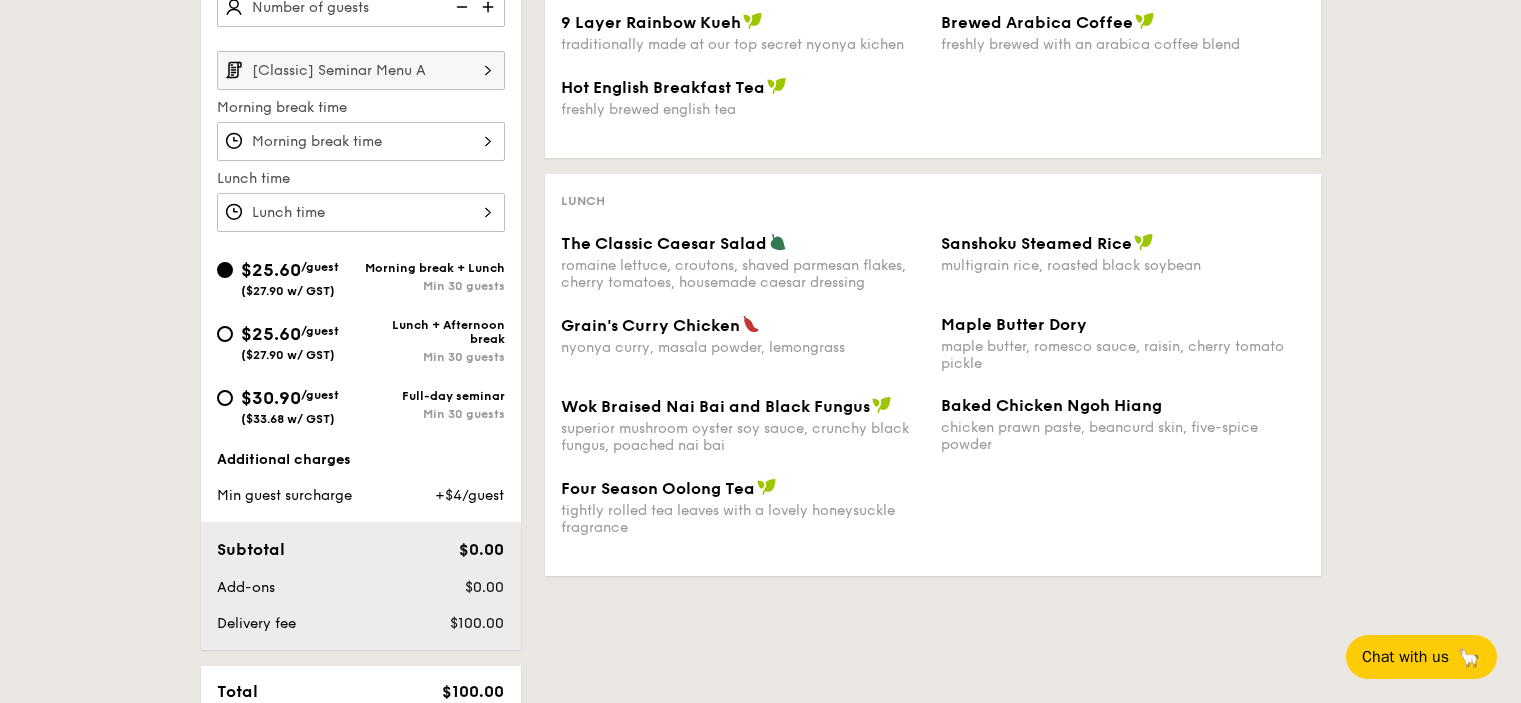click on "[Classic] Seminar Menu A" at bounding box center [361, 70] 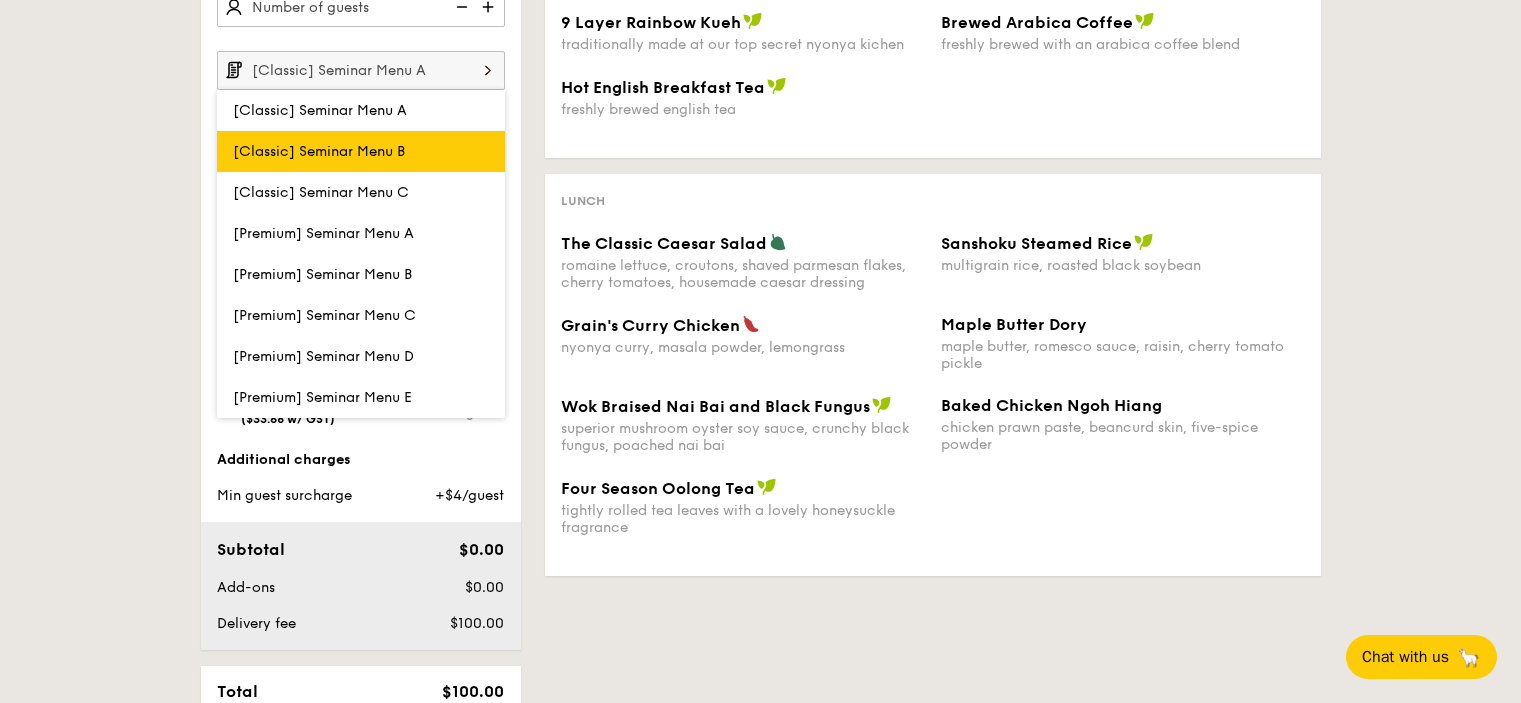 click on "[Classic] Seminar Menu B" at bounding box center [319, 151] 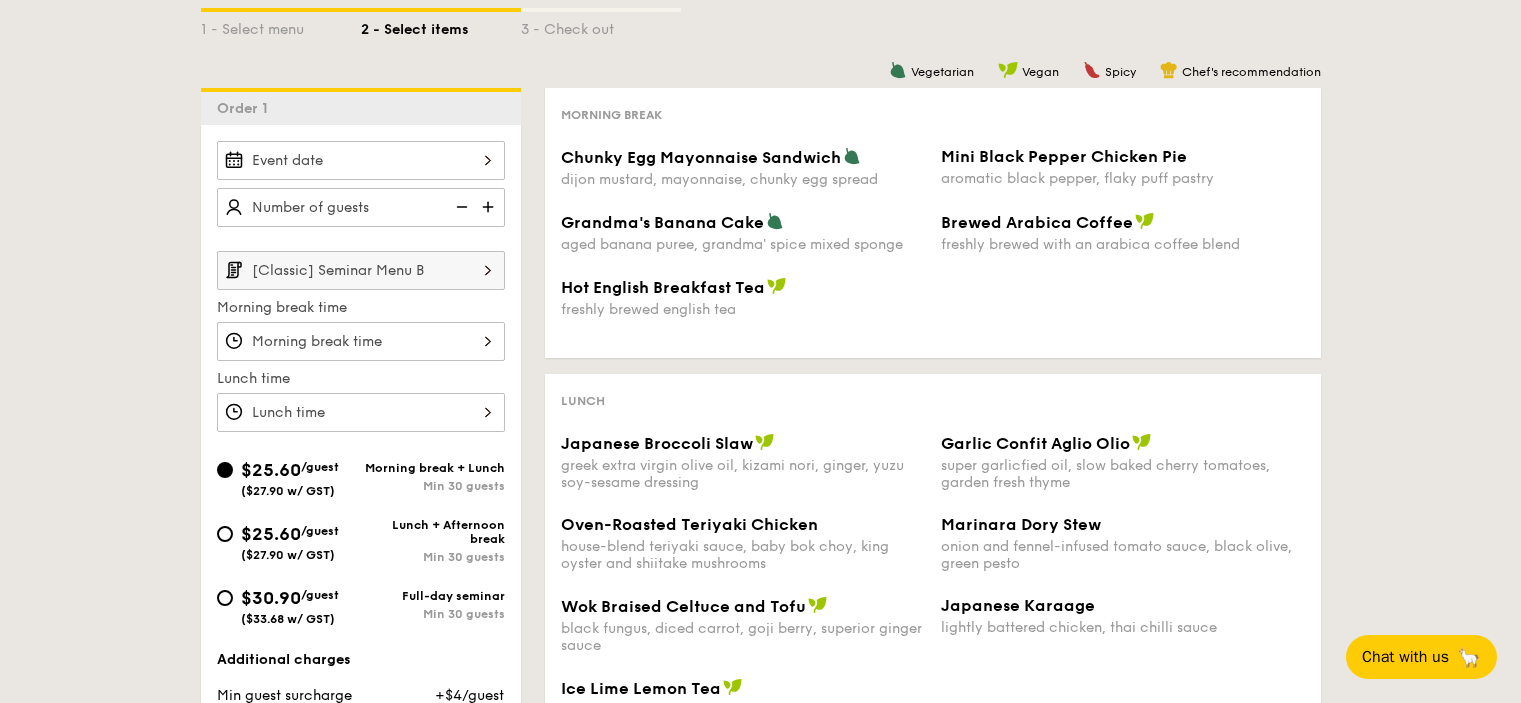 scroll, scrollTop: 500, scrollLeft: 0, axis: vertical 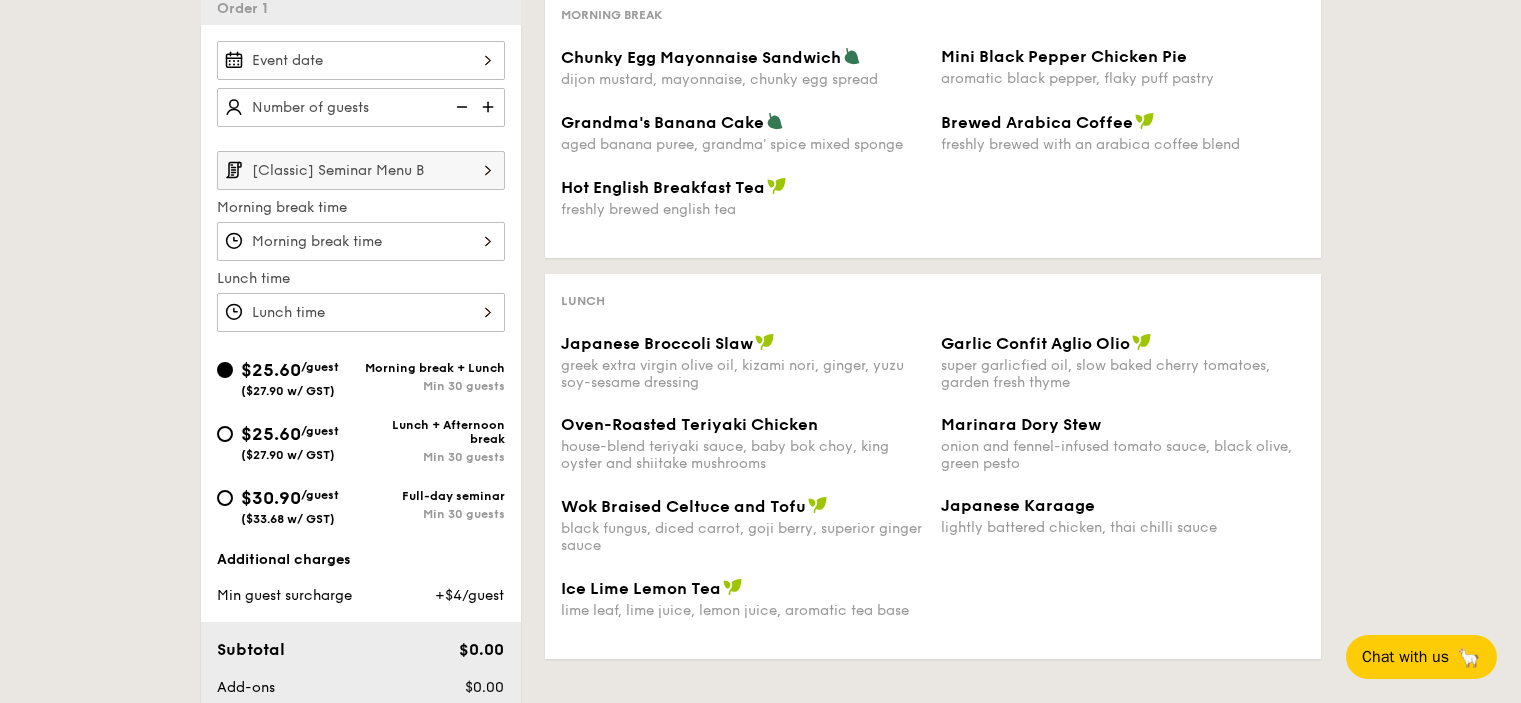 click on "[Classic] Seminar Menu B" at bounding box center (361, 170) 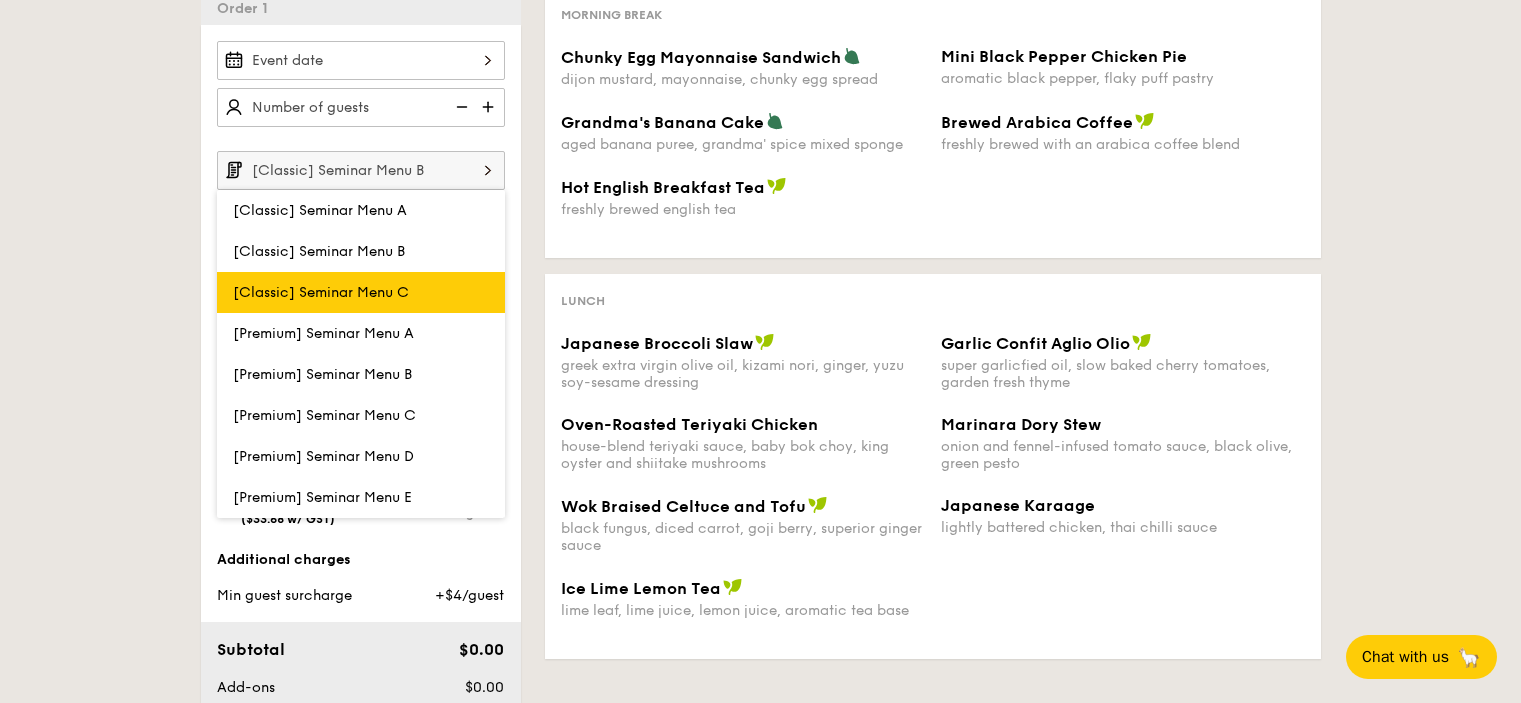 click on "[Classic] Seminar Menu C" at bounding box center [321, 292] 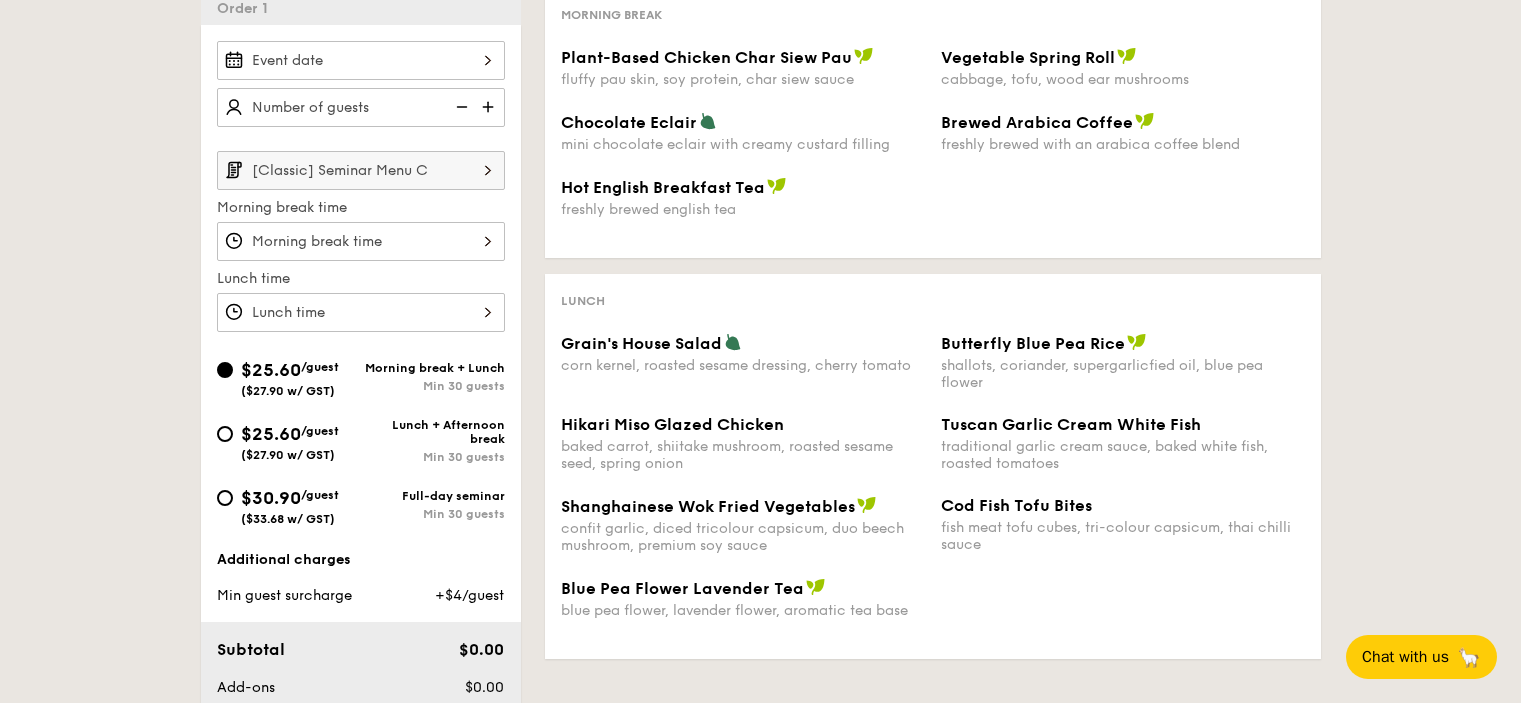 click on "[Classic] Seminar Menu C" at bounding box center (361, 170) 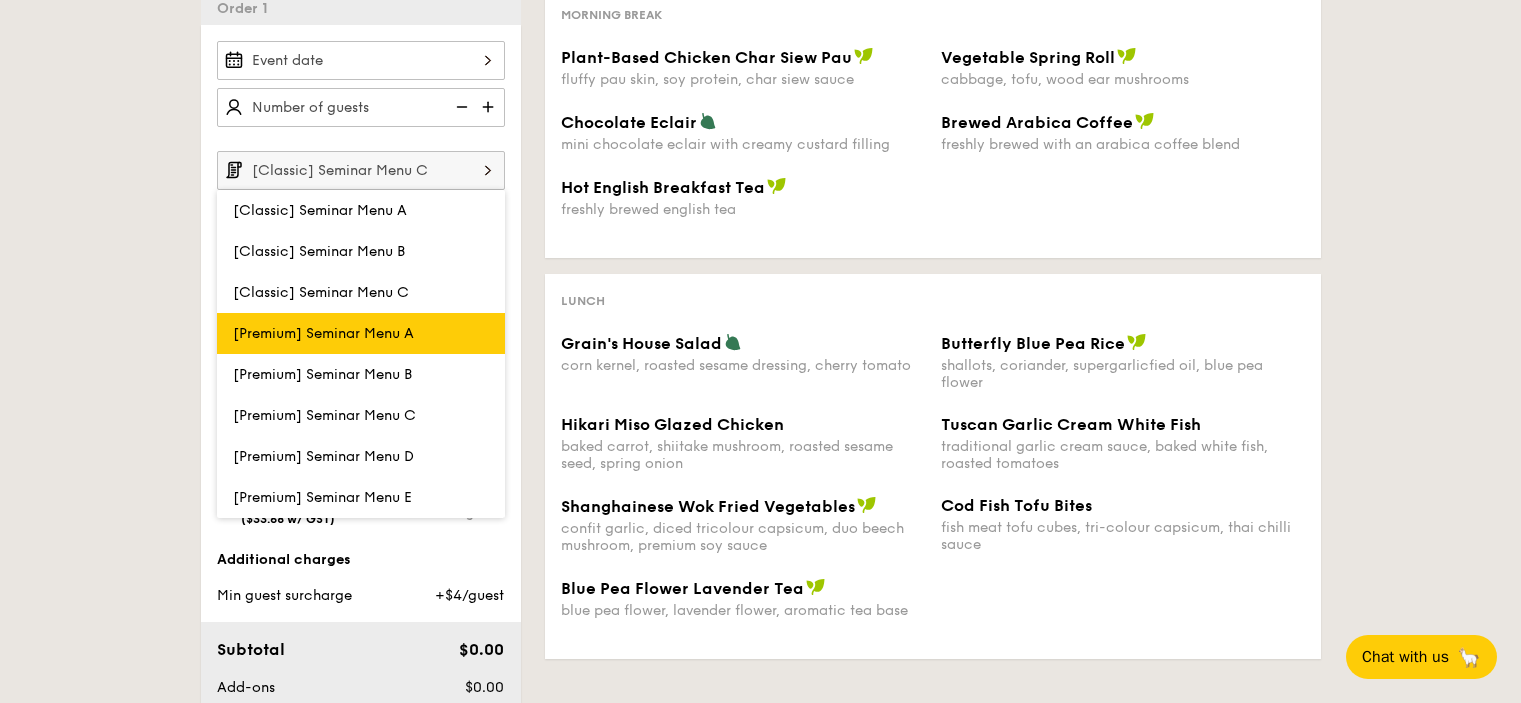 click on "[Premium] Seminar Menu A" at bounding box center (361, 333) 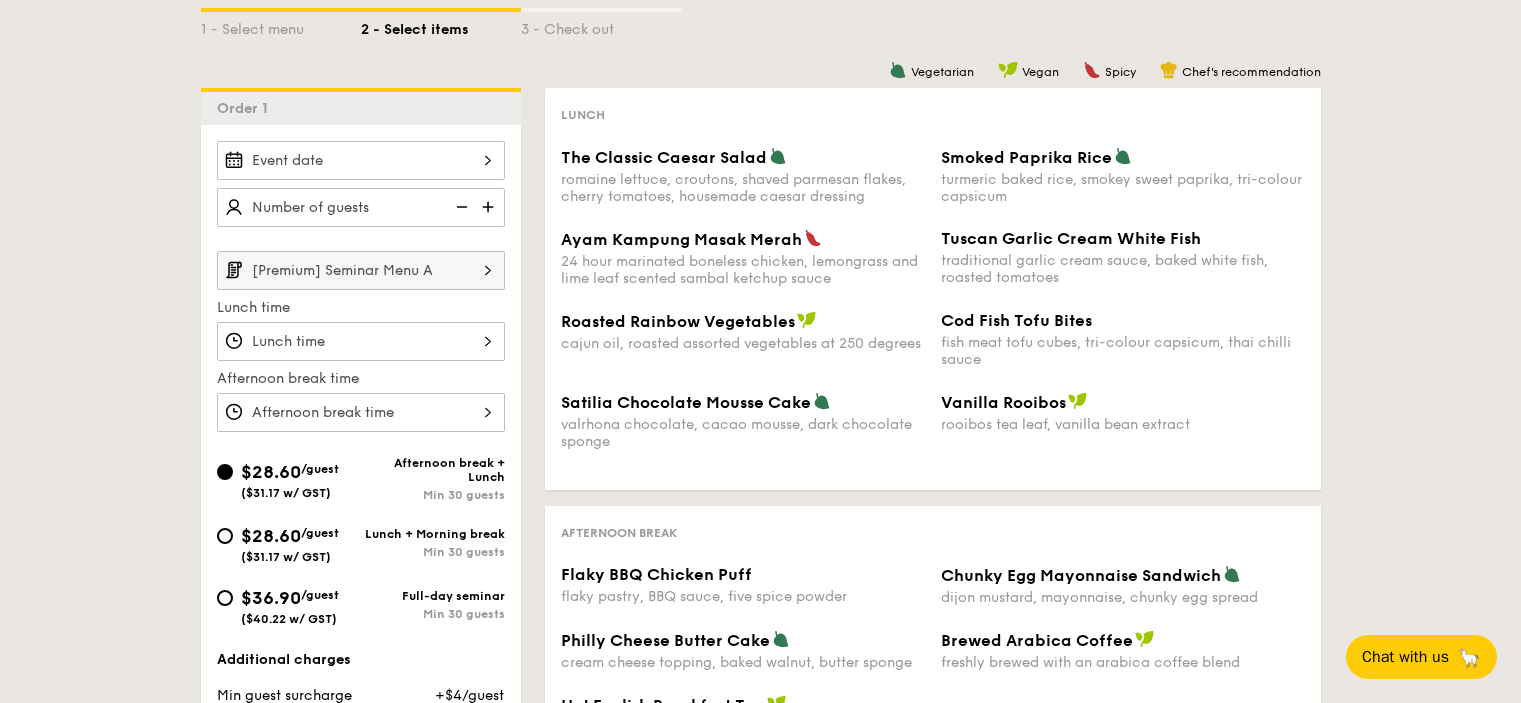 scroll, scrollTop: 500, scrollLeft: 0, axis: vertical 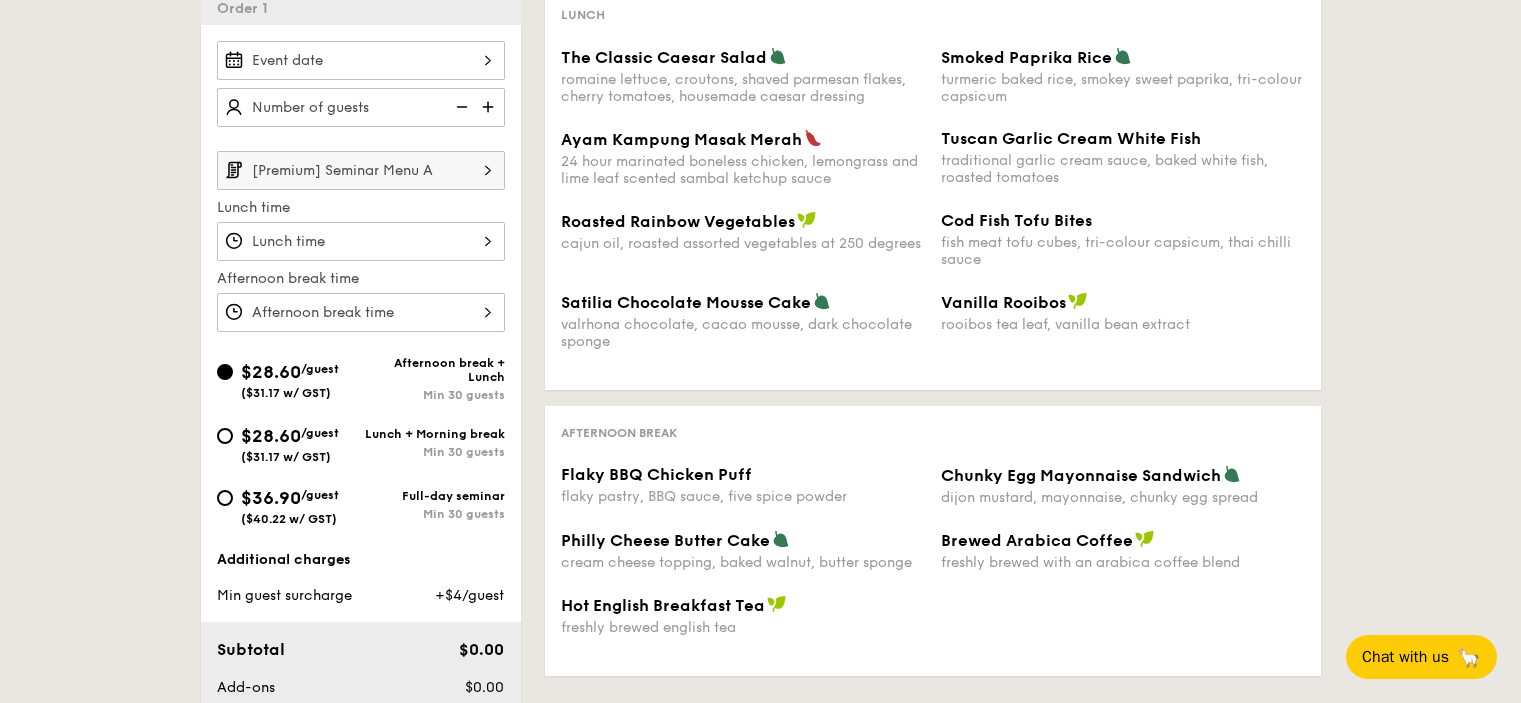 click on "[Premium] Seminar Menu A" at bounding box center [361, 170] 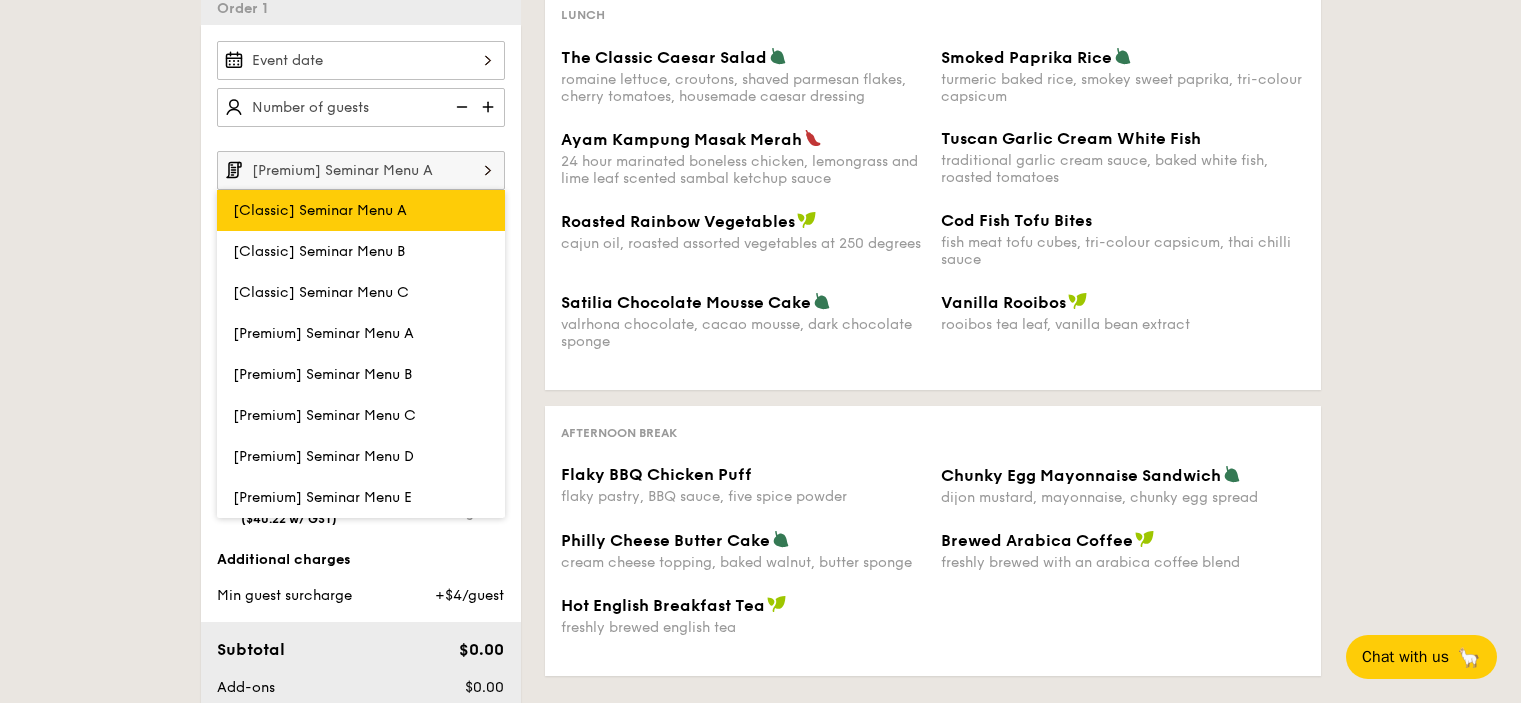 click on "[Classic] Seminar Menu A" at bounding box center (320, 210) 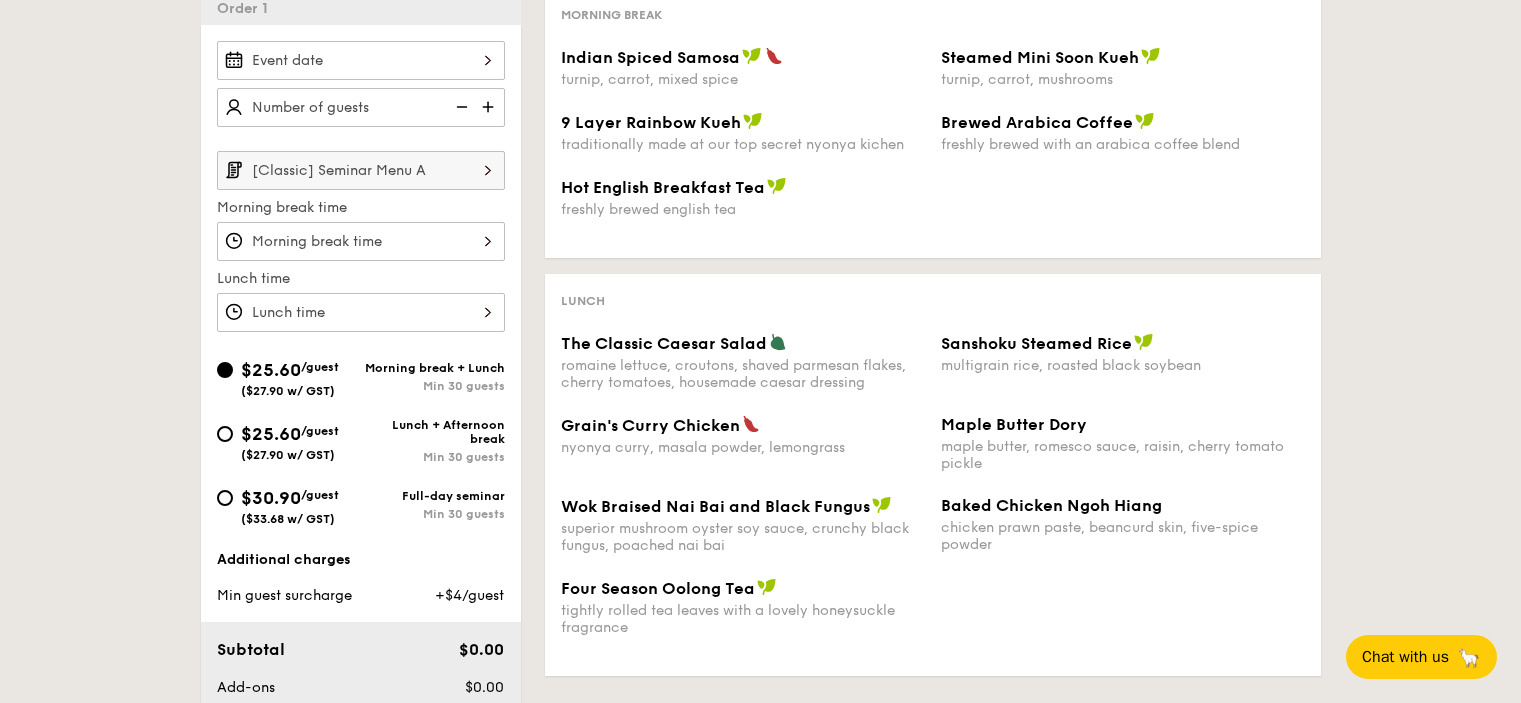 click on "[Classic] Seminar Menu A" at bounding box center (361, 170) 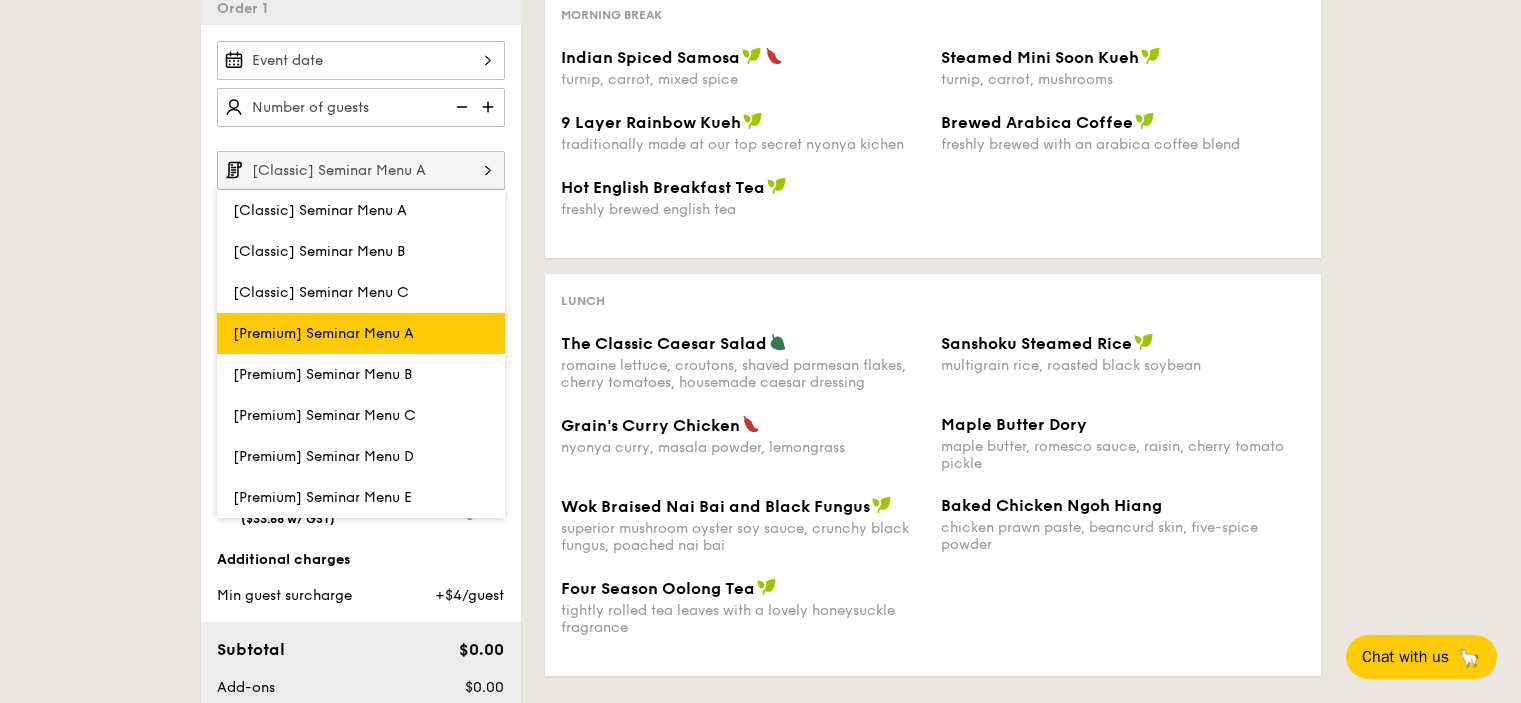 click on "[Premium] Seminar Menu A" at bounding box center (361, 333) 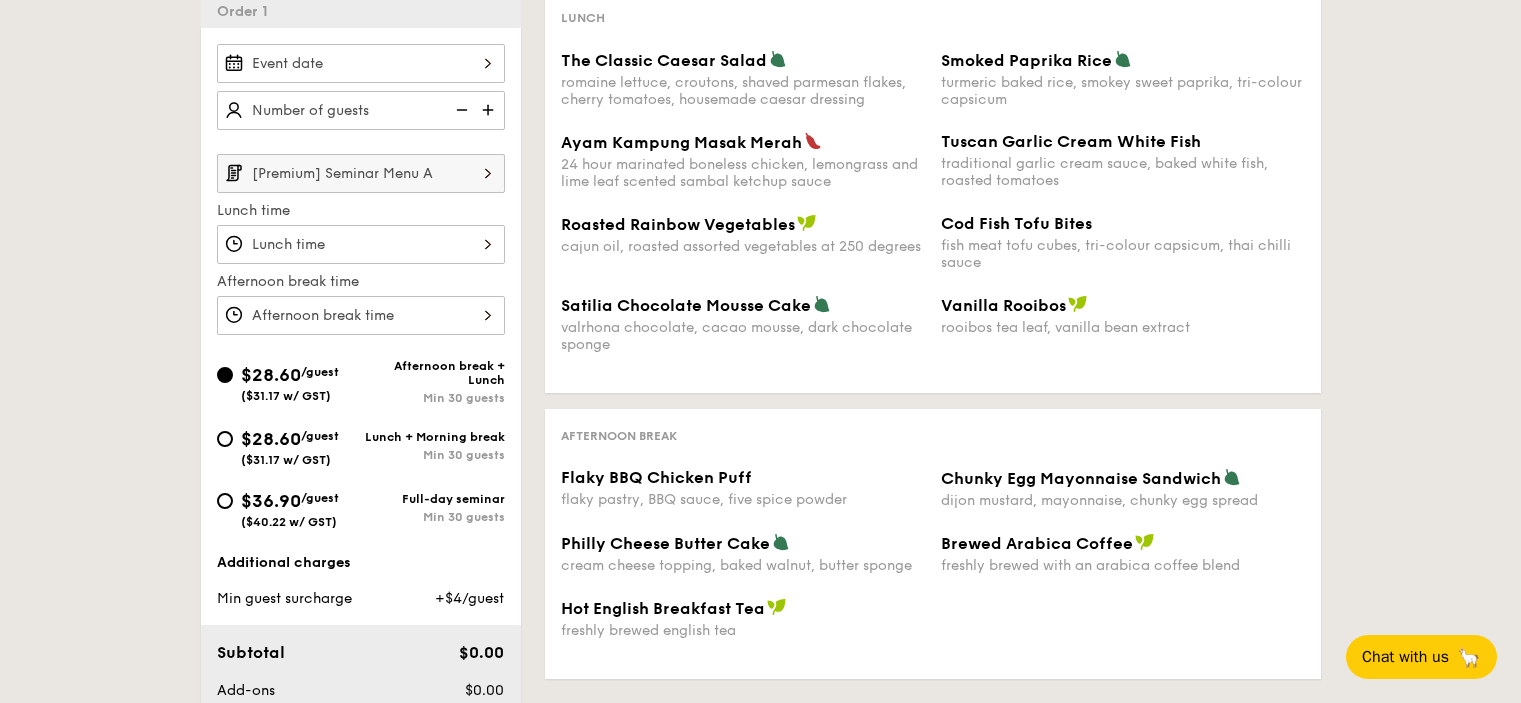 scroll, scrollTop: 500, scrollLeft: 0, axis: vertical 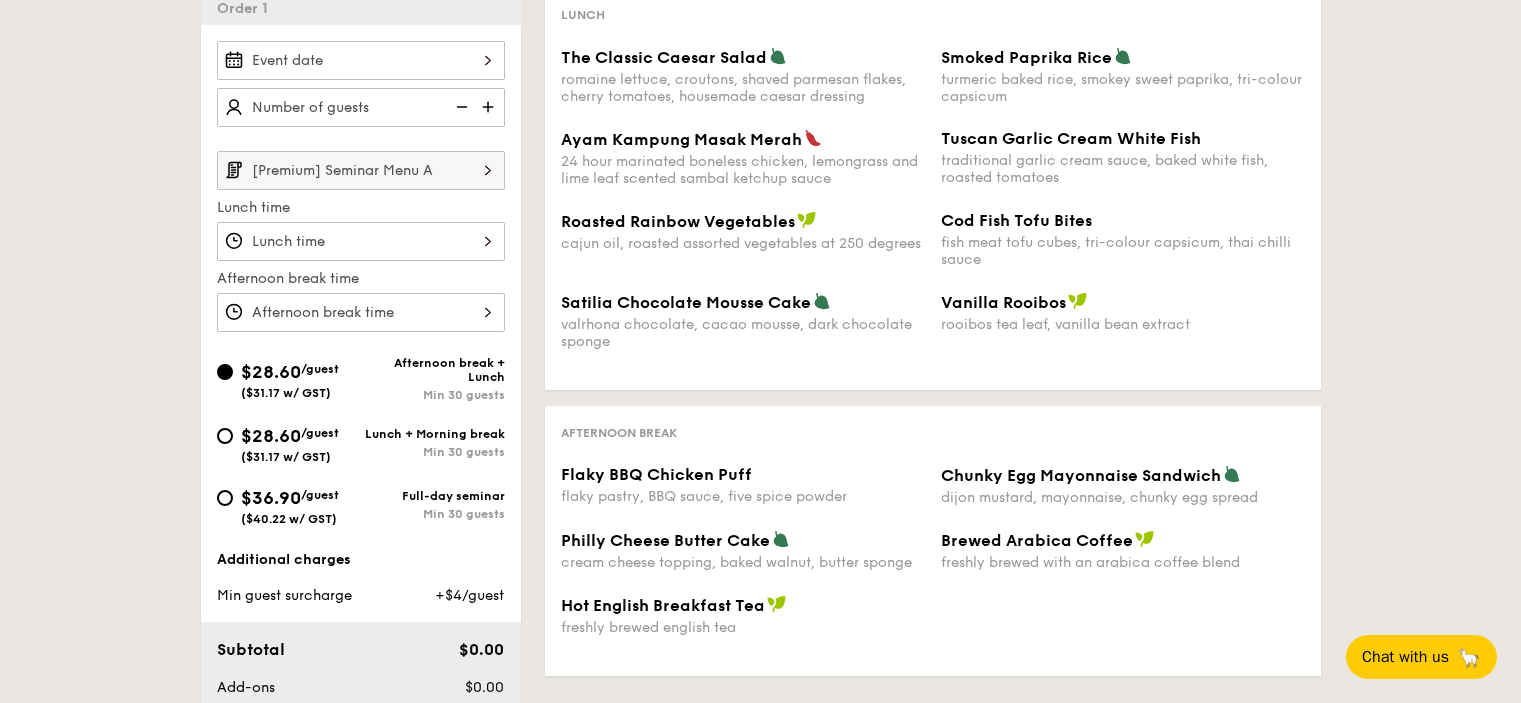 click on "[Premium] Seminar Menu A" at bounding box center (361, 170) 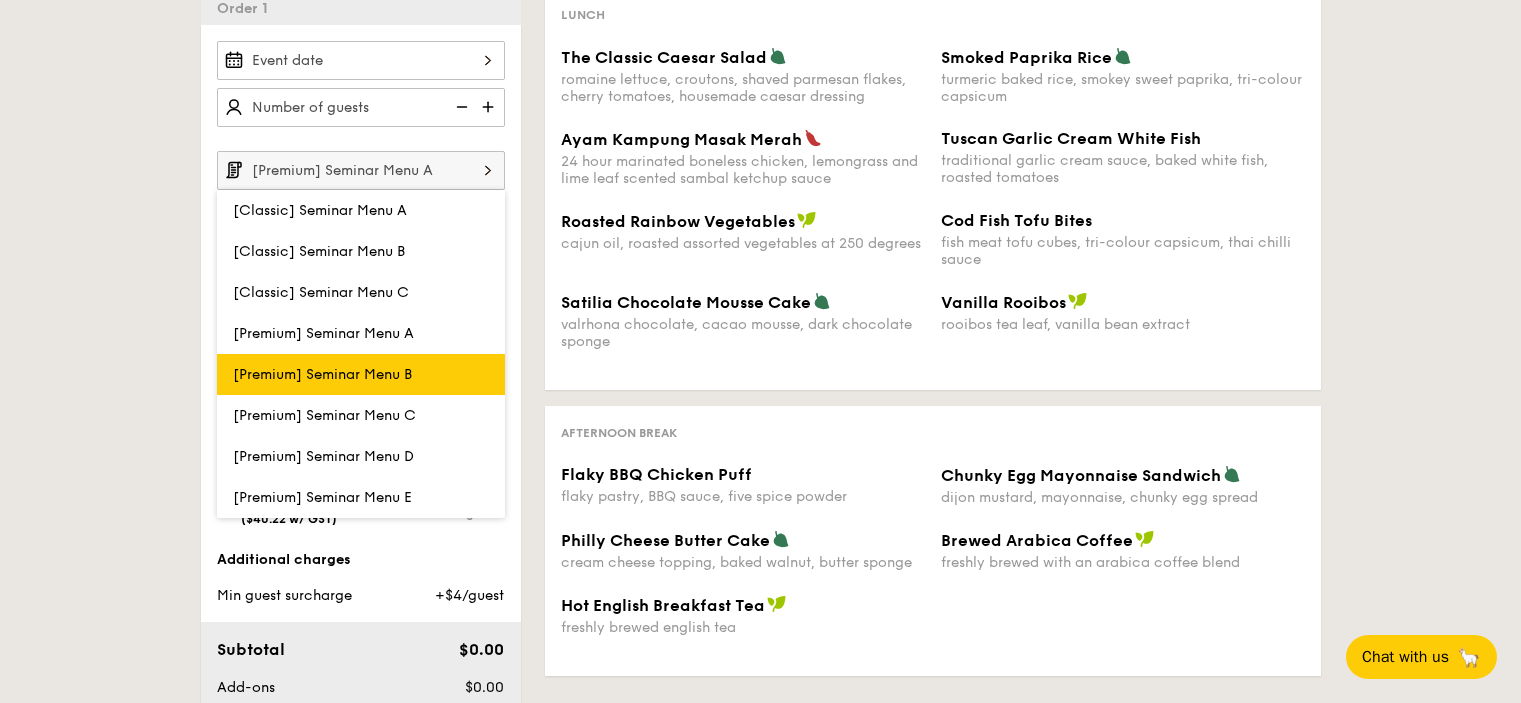 click on "[Premium] Seminar Menu B" at bounding box center [322, 374] 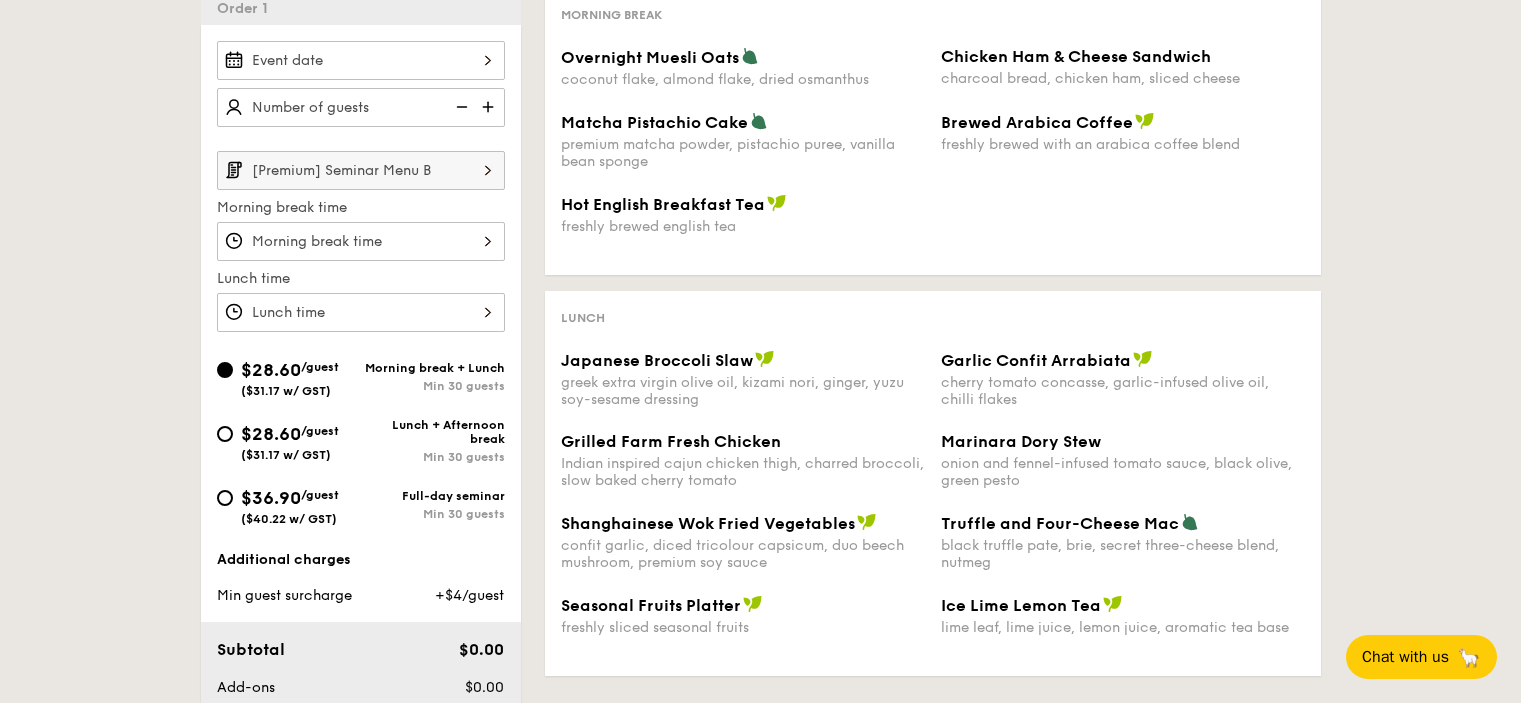 click on "[Premium] Seminar Menu B" at bounding box center [361, 170] 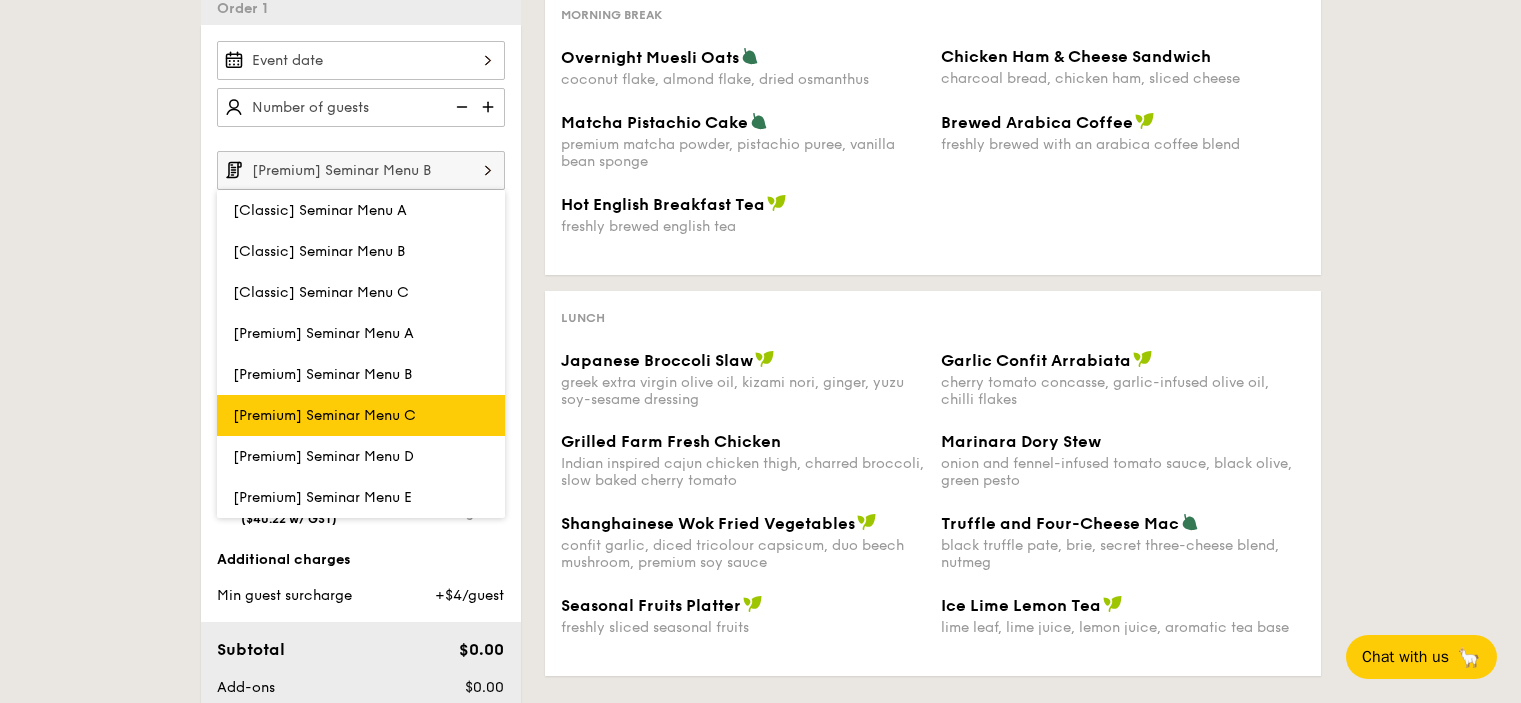 click on "[Premium] Seminar Menu C" at bounding box center (324, 415) 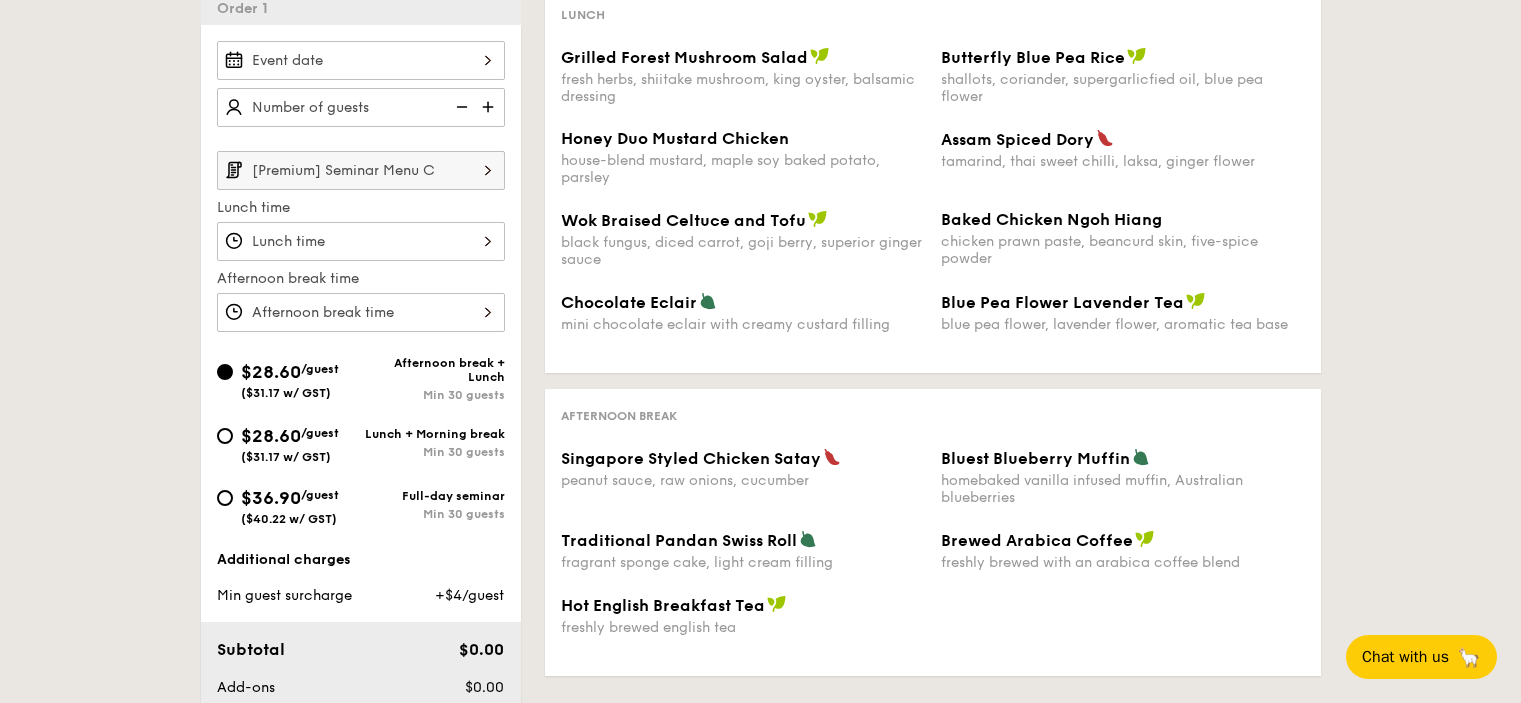 click on "[Premium] Seminar Menu C" at bounding box center (361, 170) 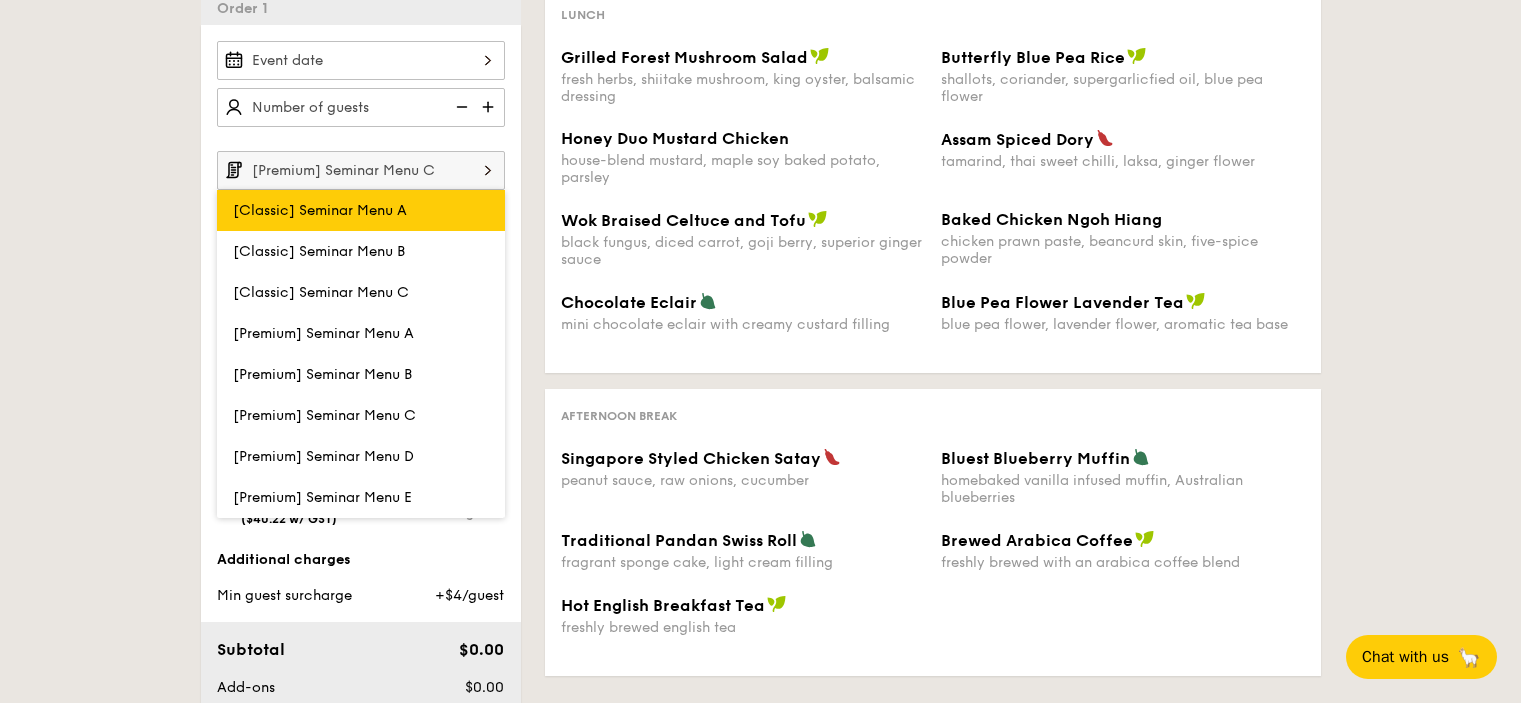 scroll, scrollTop: 429, scrollLeft: 0, axis: vertical 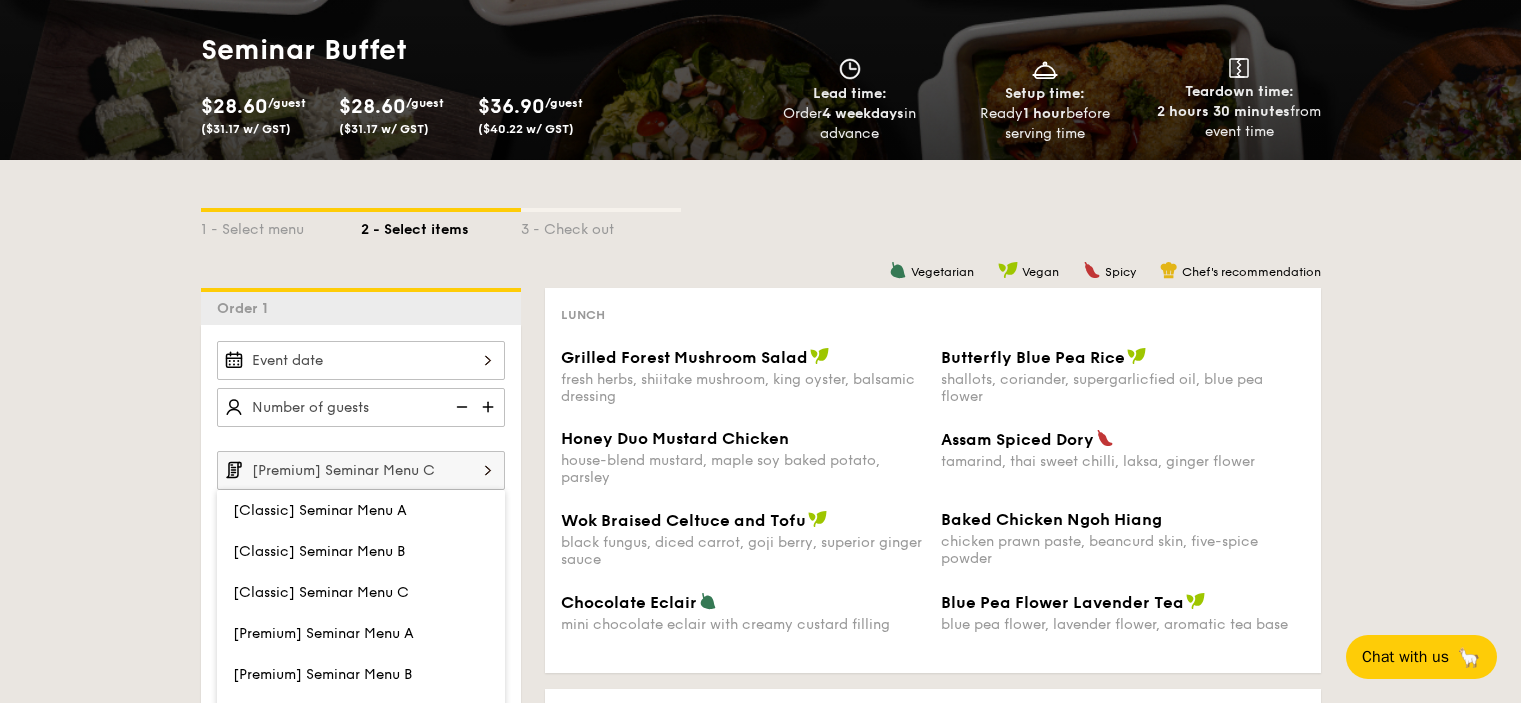click on "1 - Select menu
2 - Select items
3 - Check out
Order 1
[Premium] Seminar Menu C
[Classic] Seminar Menu A
[Classic] Seminar Menu B
[Classic] Seminar Menu C
[Premium] Seminar Menu A
[Premium] Seminar Menu B
[Premium] Seminar Menu C
[Premium] Seminar Menu D
[Premium] Seminar Menu E
Lunch time
Afternoon break time
$28.60
/guest
($31.17 w/ GST)
Afternoon break + Lunch
Min 30 guests
$28.60
/guest
($31.17 w/ GST)
Lunch + Morning break
Min 30 guests
$36.90
/guest
($40.22 w/ GST)
Full-day seminar
Min 30 guests
Additional charges
Total
." at bounding box center [760, 710] 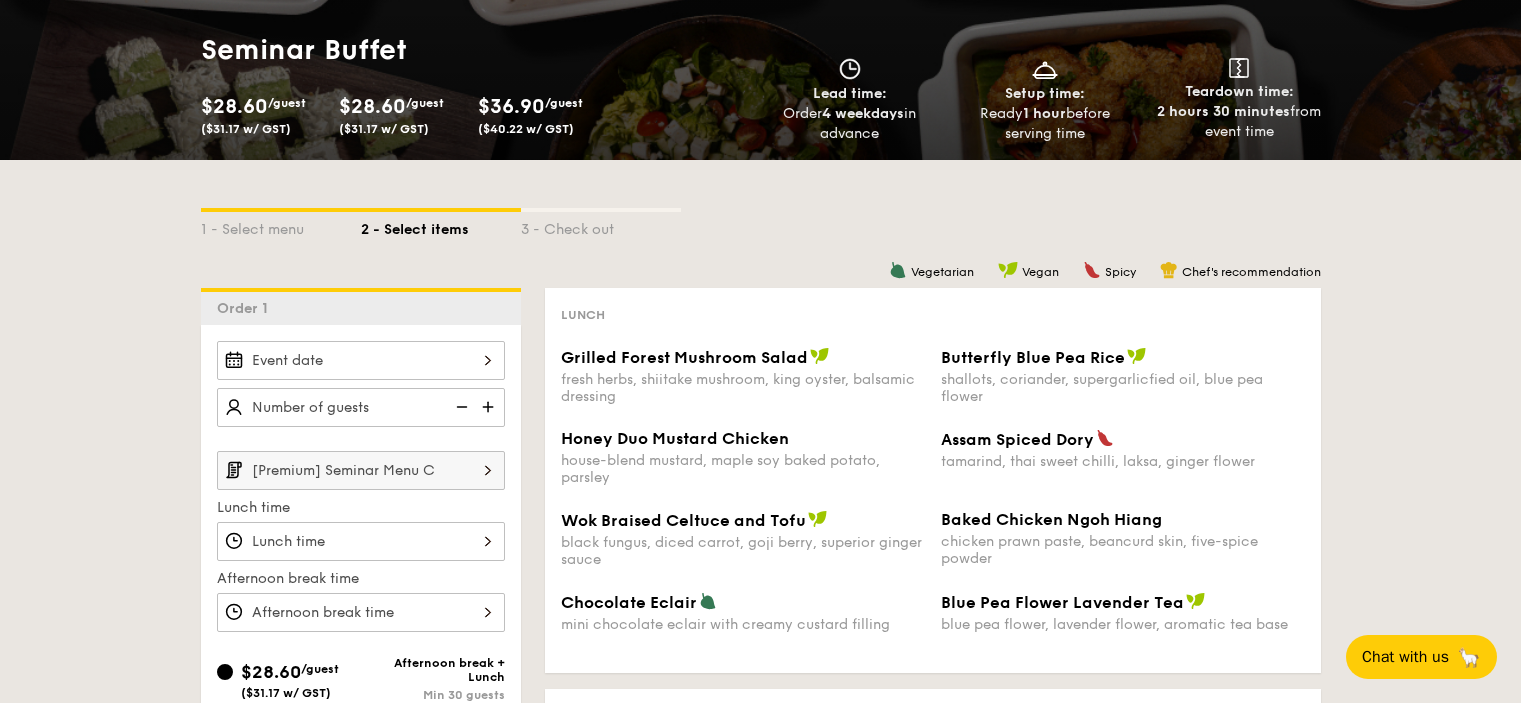 scroll, scrollTop: 300, scrollLeft: 0, axis: vertical 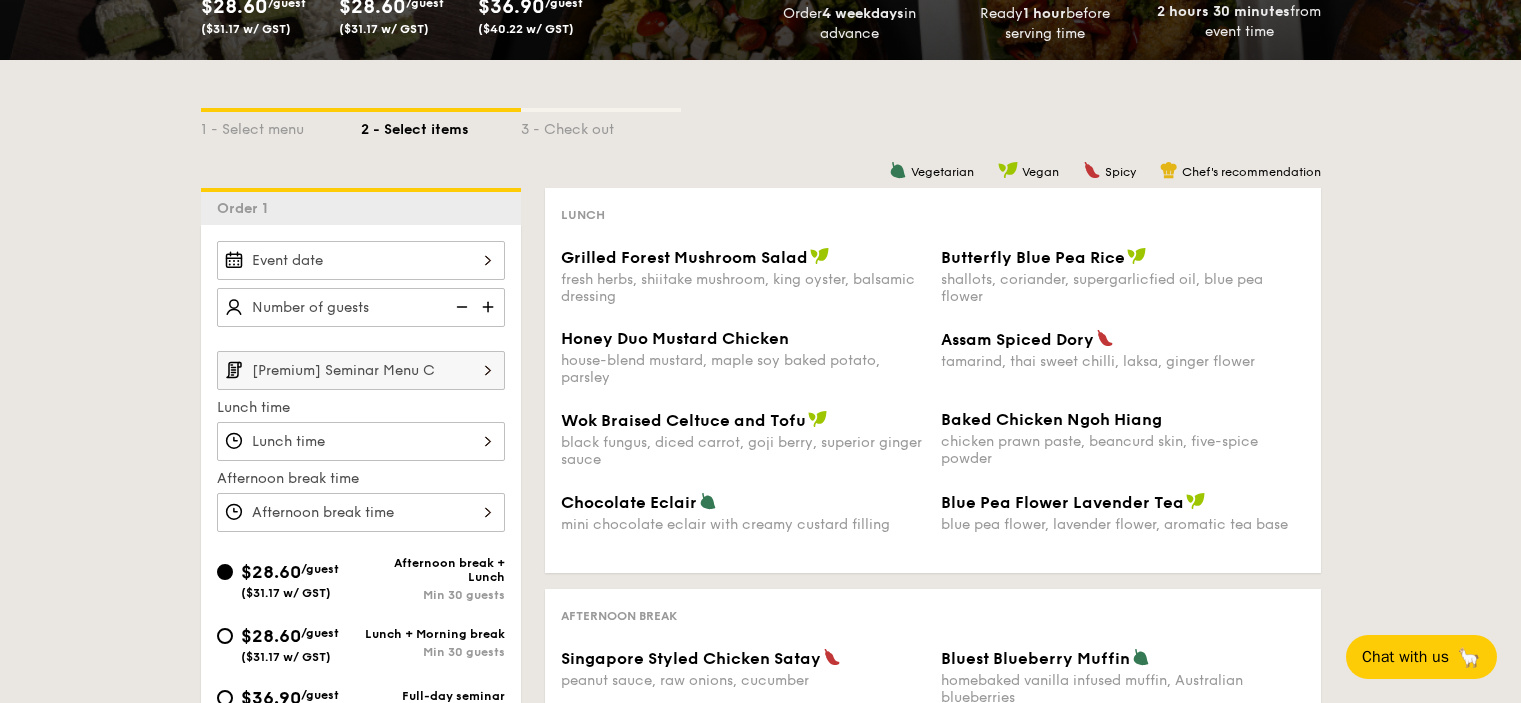 click on "[Premium] Seminar Menu C" at bounding box center (361, 370) 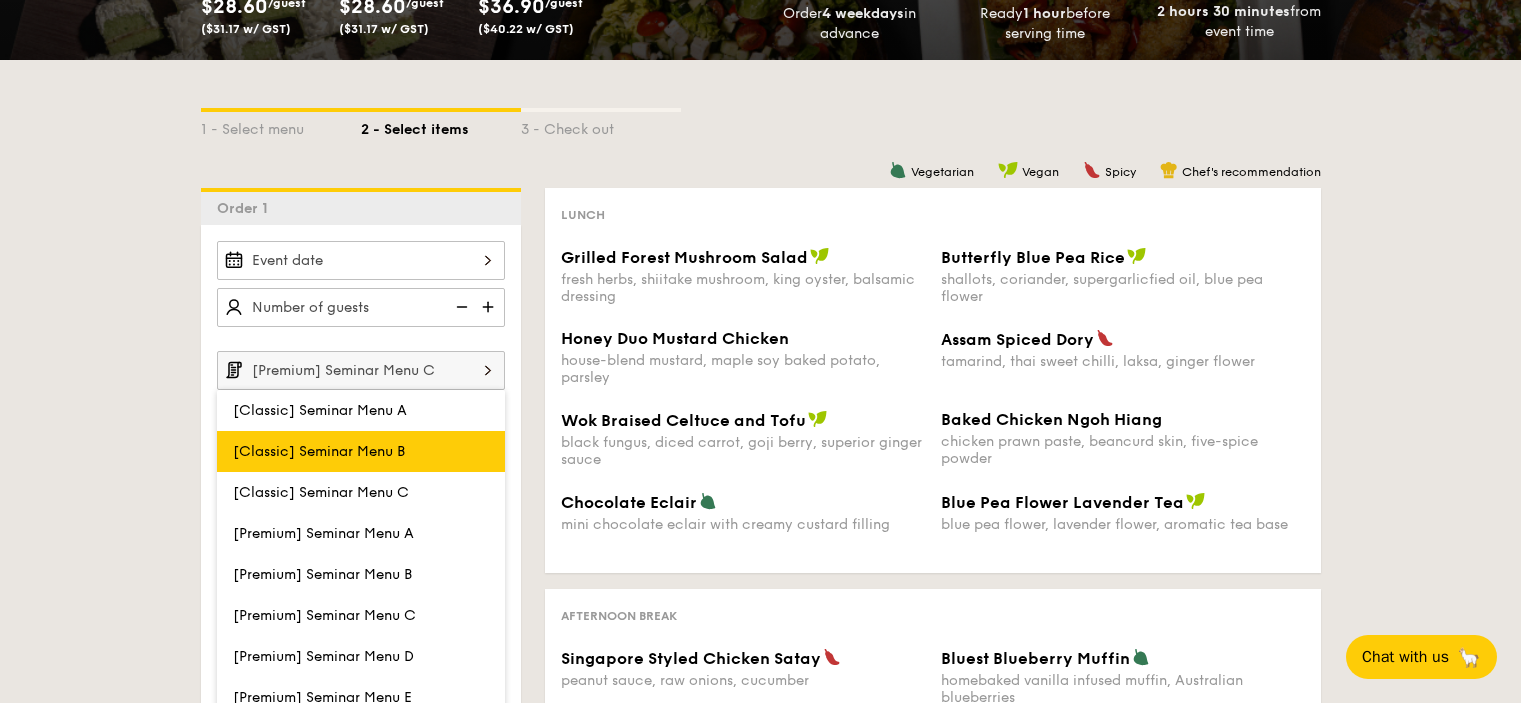 click on "[Classic] Seminar Menu B" at bounding box center (319, 451) 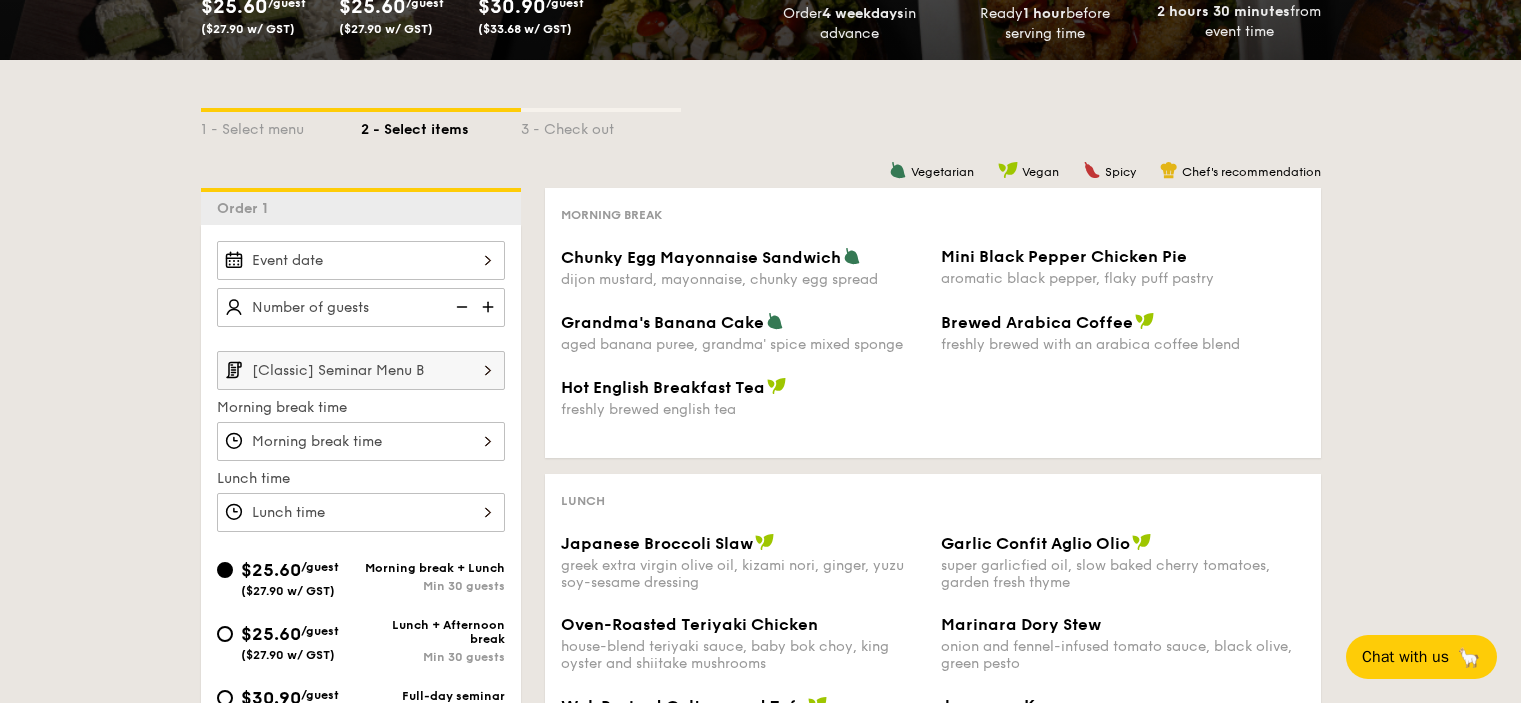 click on "1 - Select menu
2 - Select items
3 - Check out
Order 1
[Classic] Seminar Menu B
Morning break time
Lunch time
$25.60
/guest
($27.90 w/ GST)
Morning break + Lunch
Min 30 guests
$25.60
/guest
($27.90 w/ GST)
Lunch + Afternoon break
Min 30 guests
$30.90
/guest
($33.68 w/ GST)
Full-day seminar
Min 30 guests
Additional charges
Min guest surcharge
+$4/guest
Subtotal
$0.00
Add-ons
$0.00
Delivery fee
$100.00
Total
$100.00
Total (w/ GST)
$109.00
+ Add another order
Go to checkout
at  ." at bounding box center (760, 610) 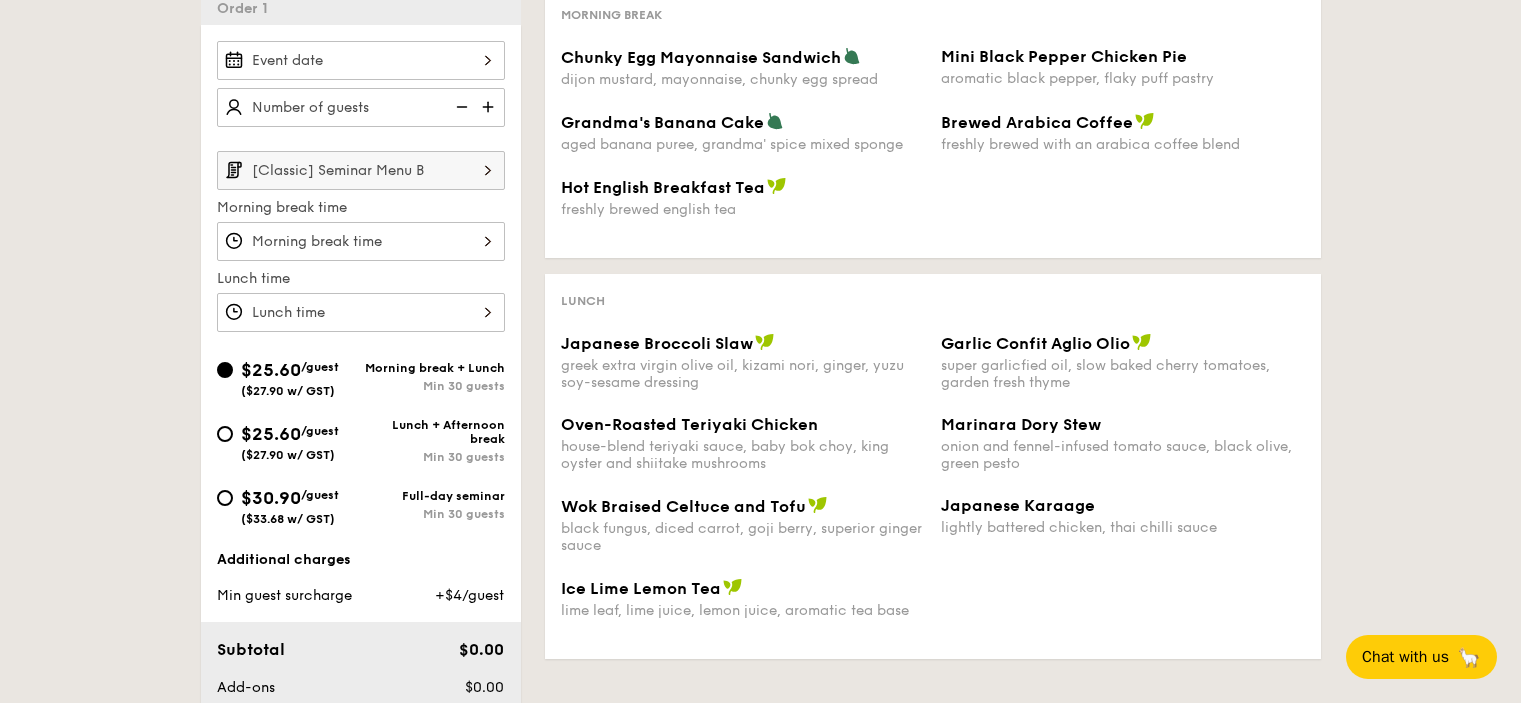 scroll, scrollTop: 400, scrollLeft: 0, axis: vertical 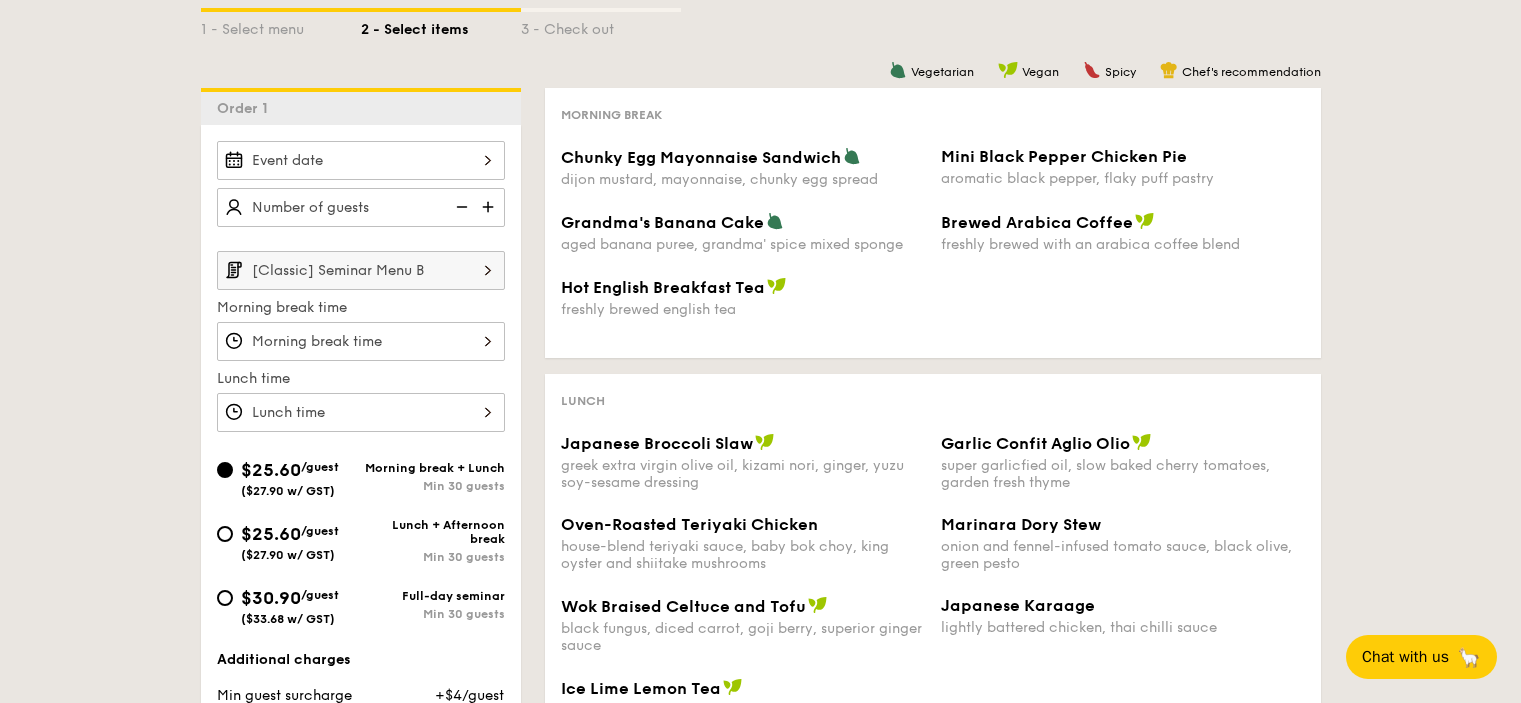 click on "[Classic] Seminar Menu B" at bounding box center (361, 270) 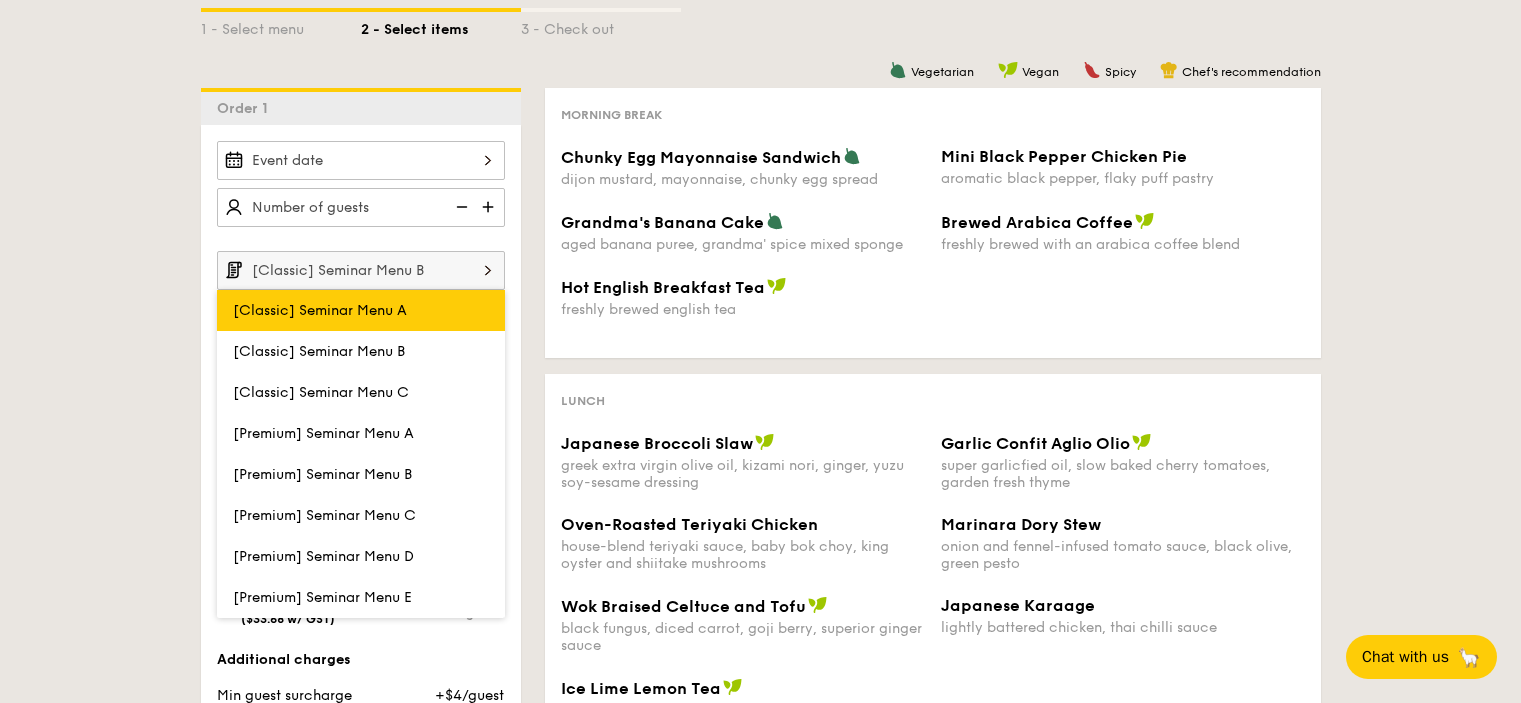 click on "[Classic] Seminar Menu A" at bounding box center (320, 310) 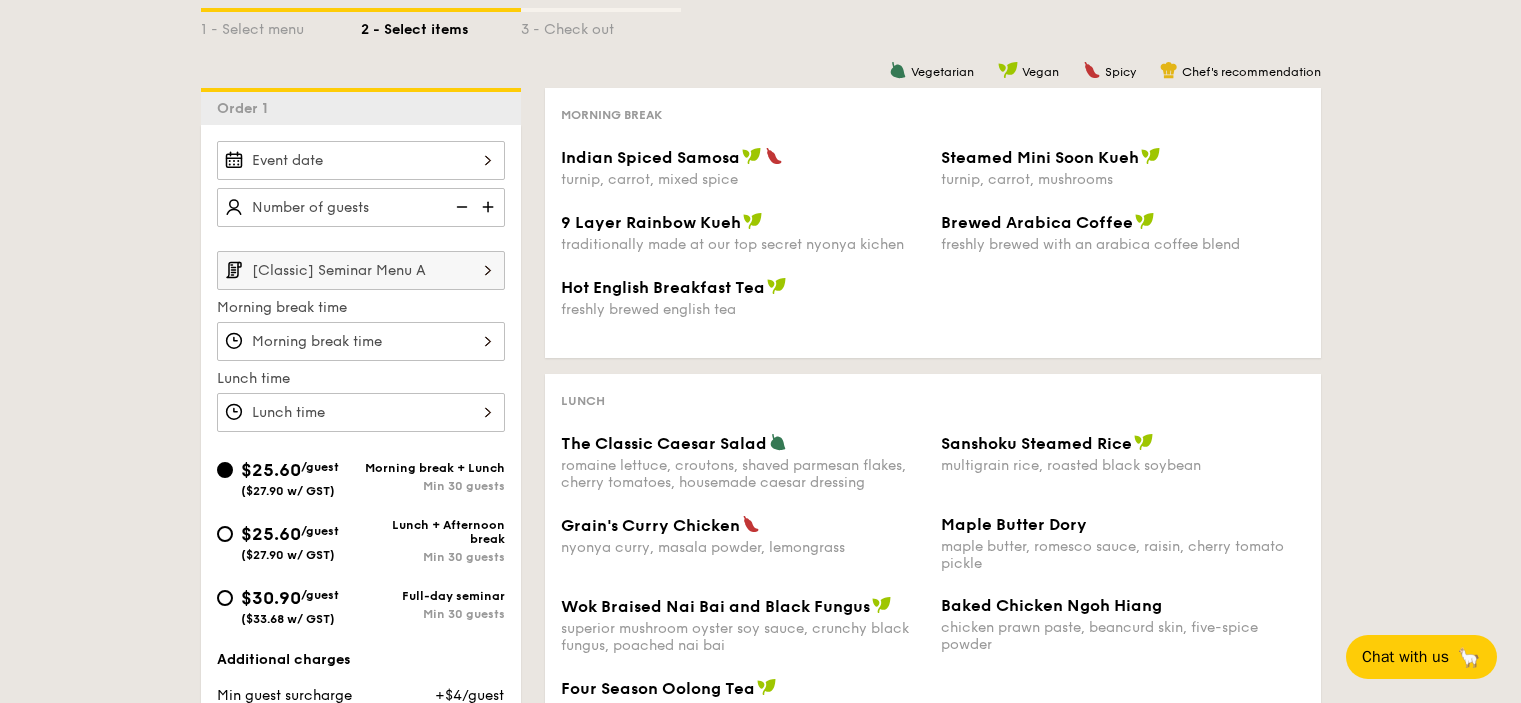 scroll, scrollTop: 500, scrollLeft: 0, axis: vertical 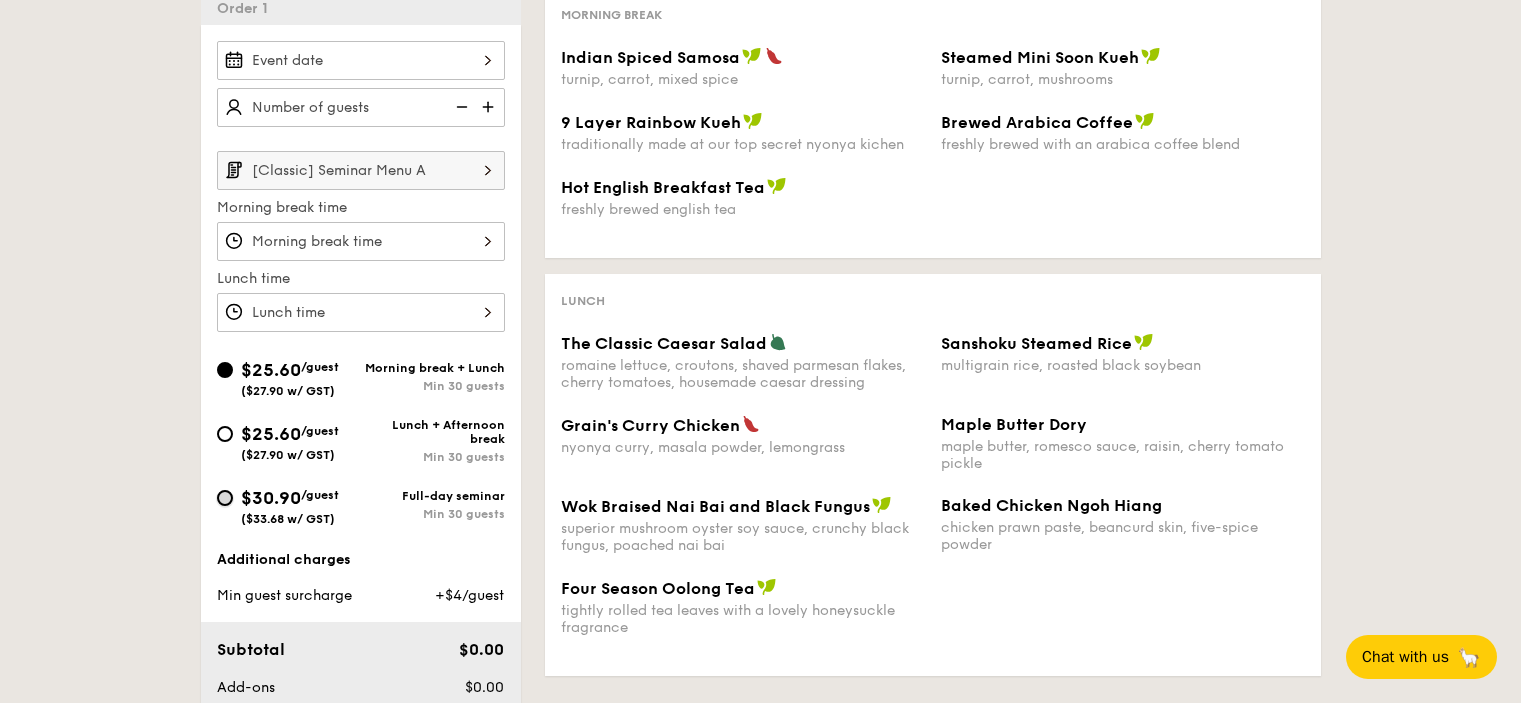 click on "$30.90
/guest
($33.68 w/ GST)
Full-day seminar
Min 30 guests" at bounding box center (225, 498) 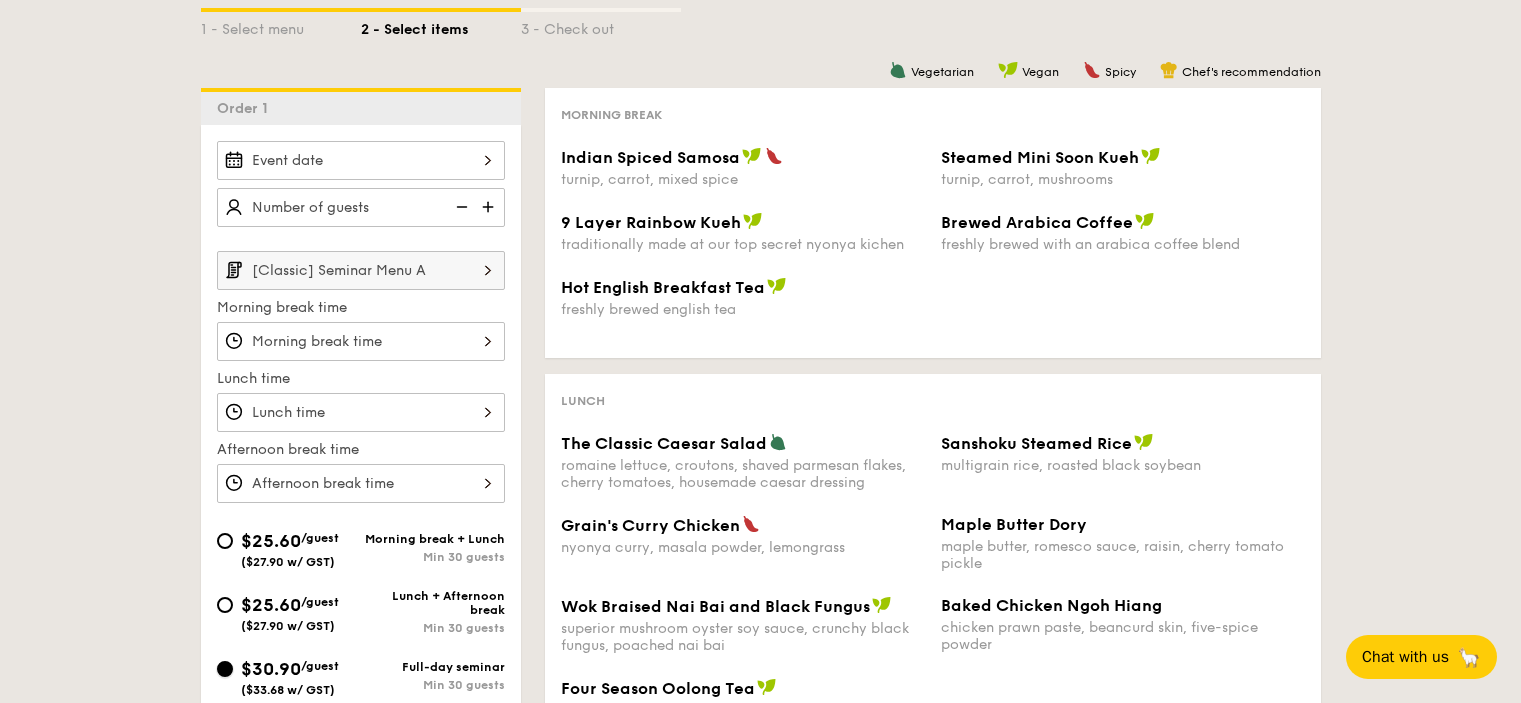 scroll, scrollTop: 500, scrollLeft: 0, axis: vertical 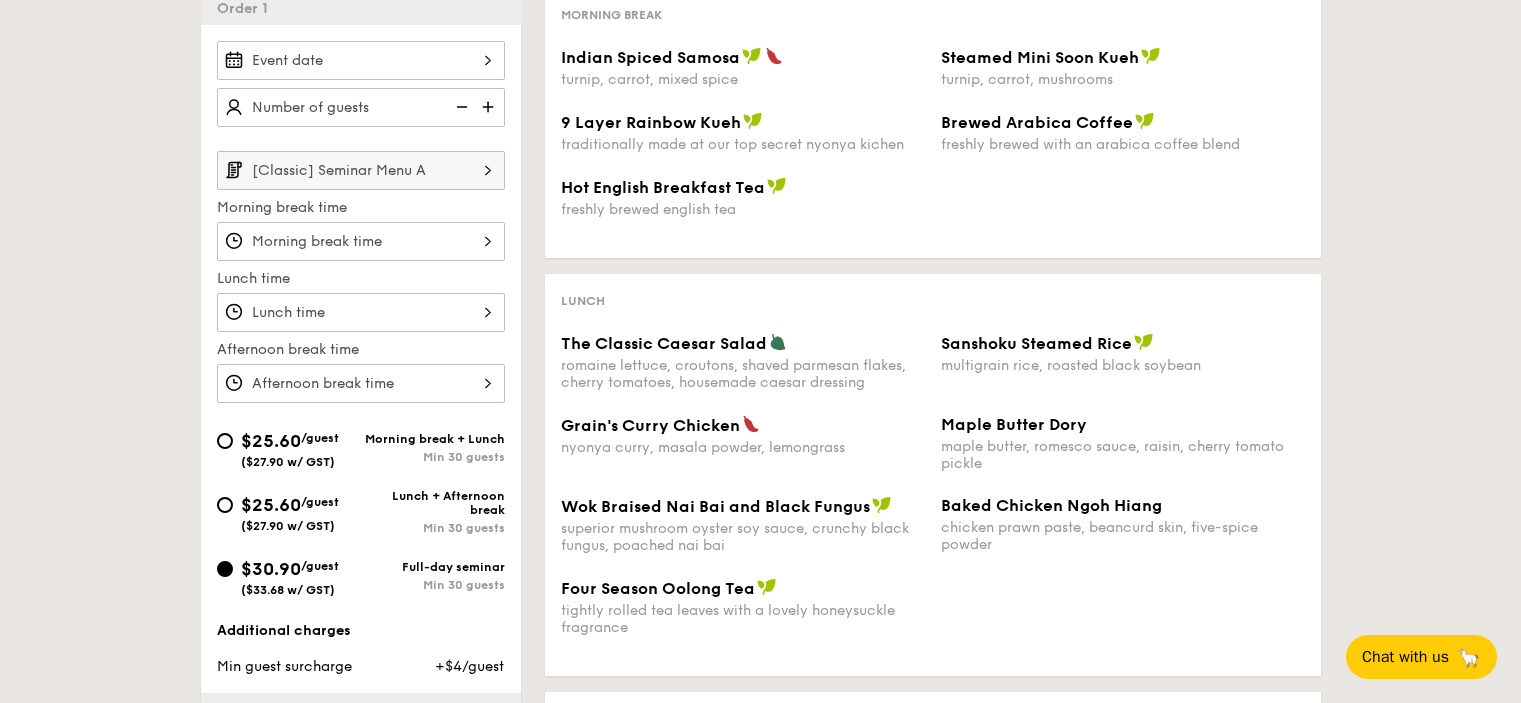 click on "[Classic] Seminar Menu A" at bounding box center [361, 170] 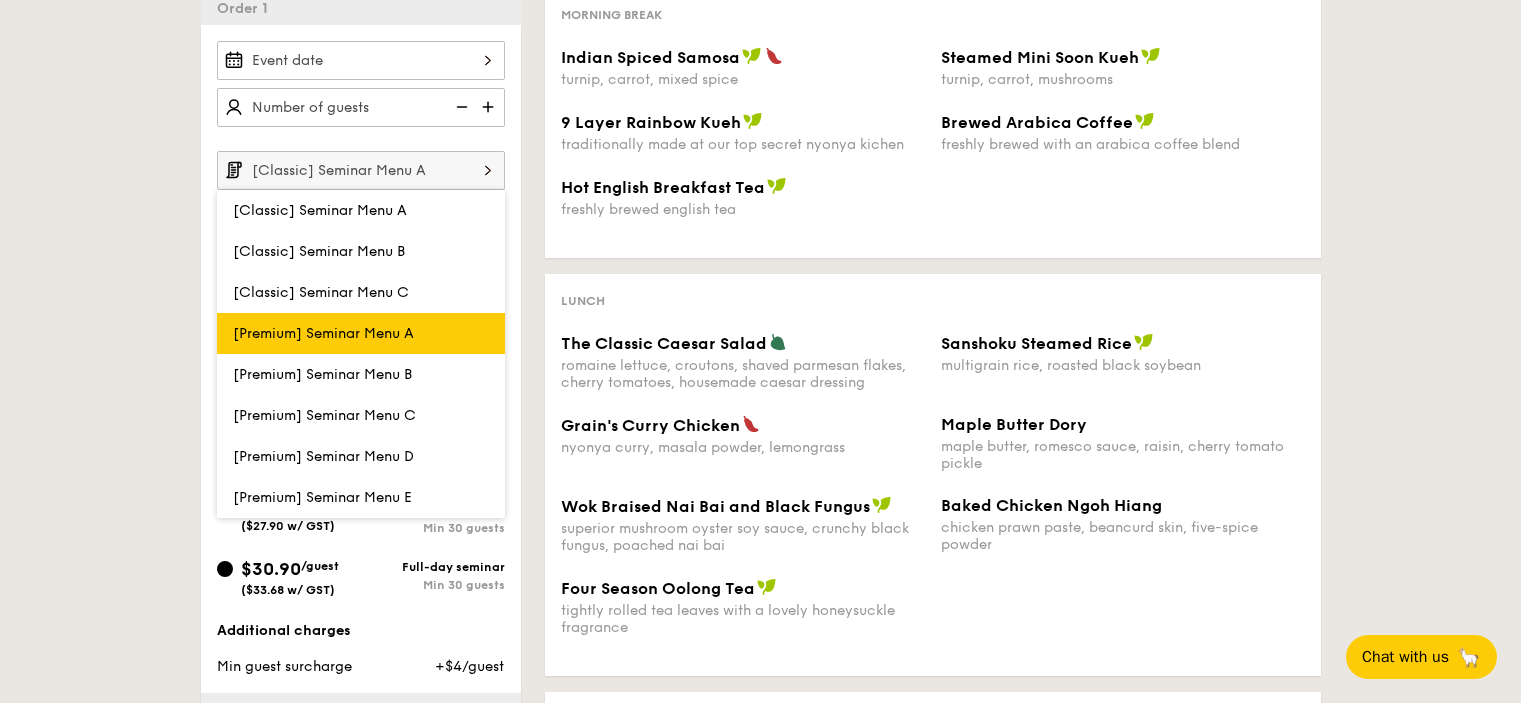 scroll, scrollTop: 700, scrollLeft: 0, axis: vertical 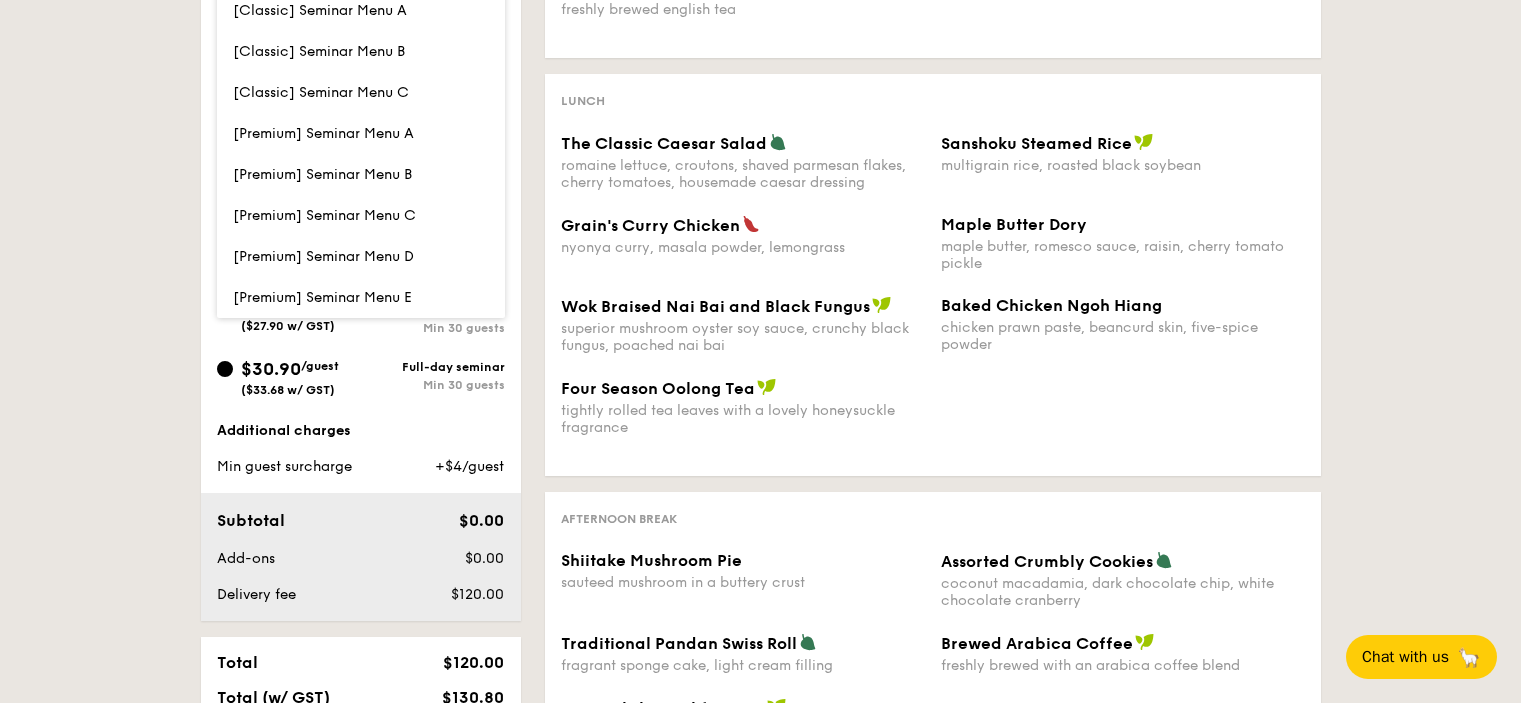 drag, startPoint x: 123, startPoint y: 240, endPoint x: 95, endPoint y: 229, distance: 30.083218 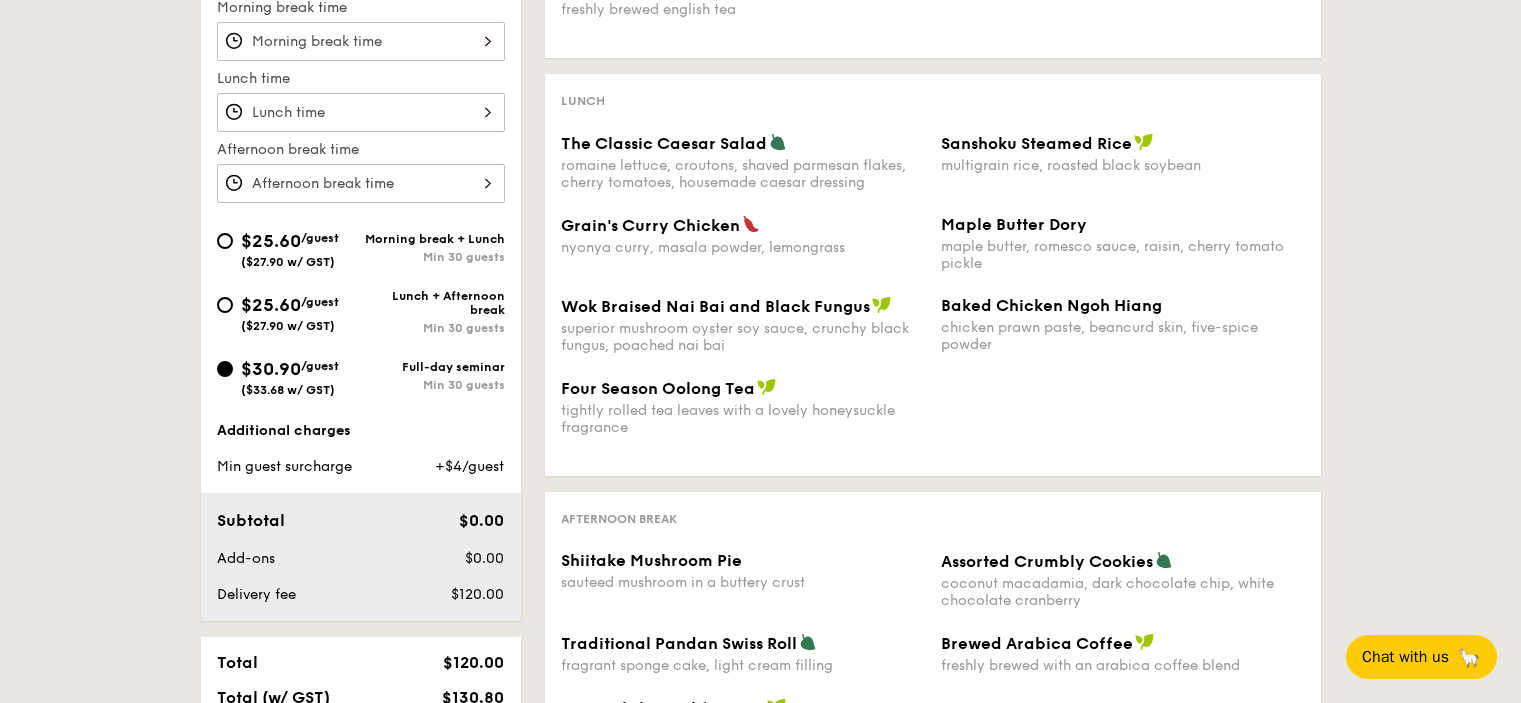 scroll, scrollTop: 200, scrollLeft: 0, axis: vertical 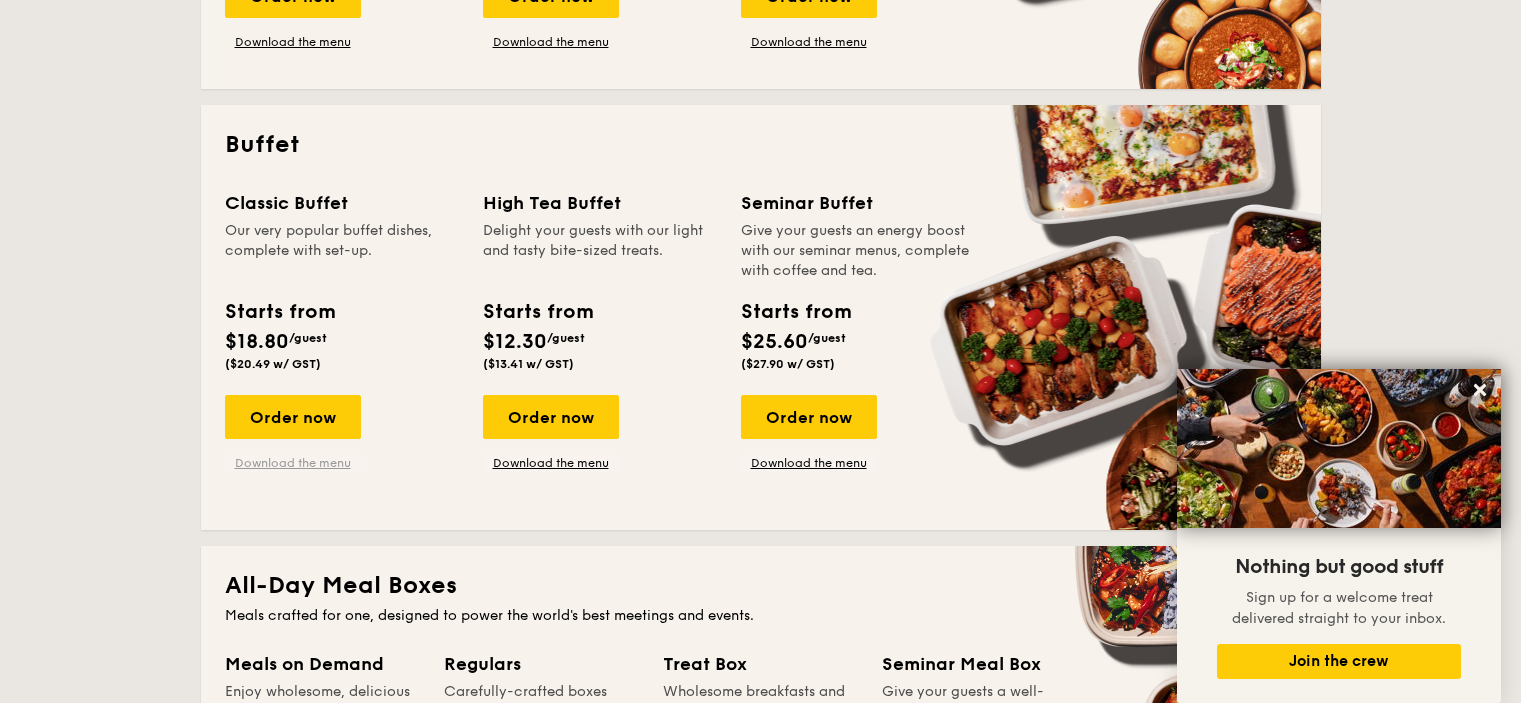 click on "Download the menu" at bounding box center [293, 463] 